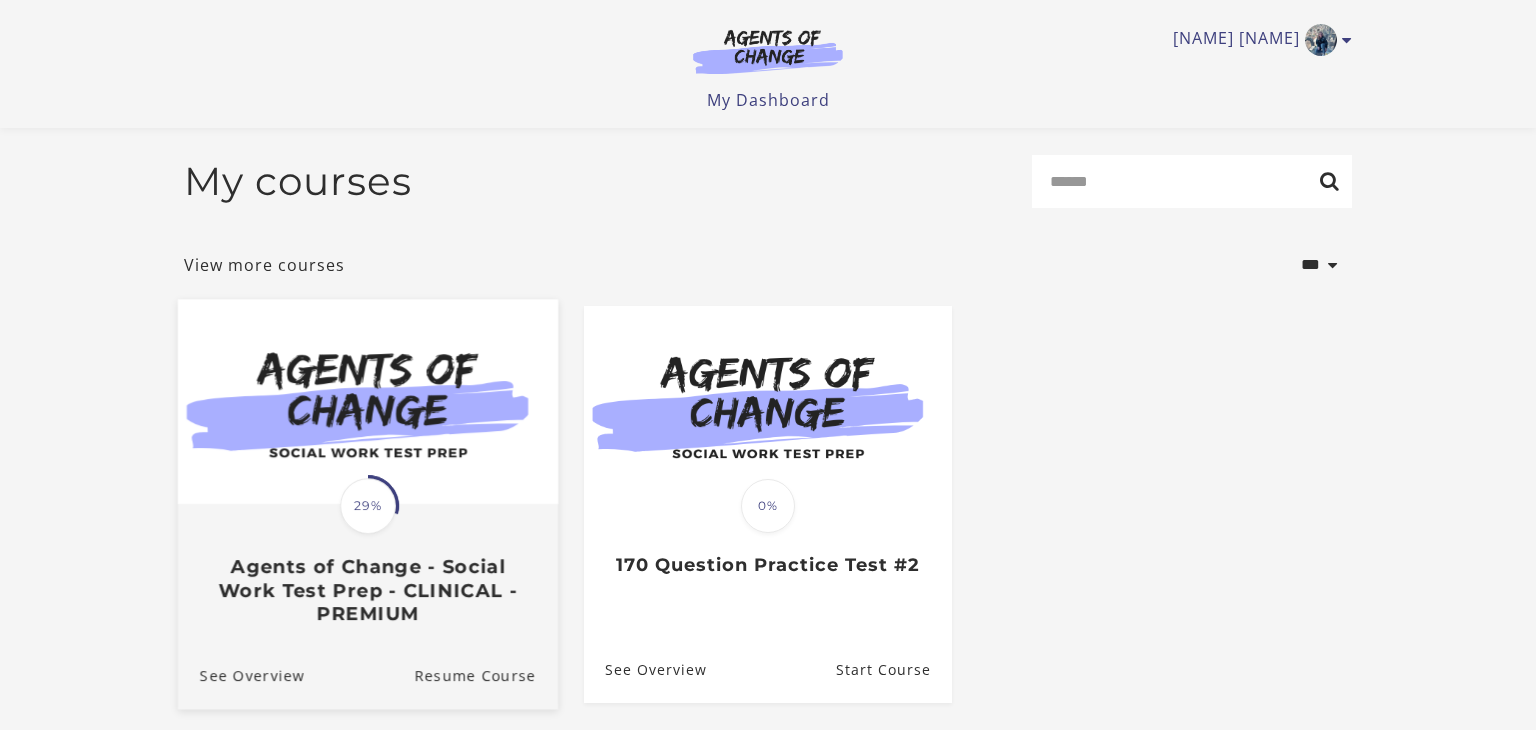 scroll, scrollTop: 186, scrollLeft: 0, axis: vertical 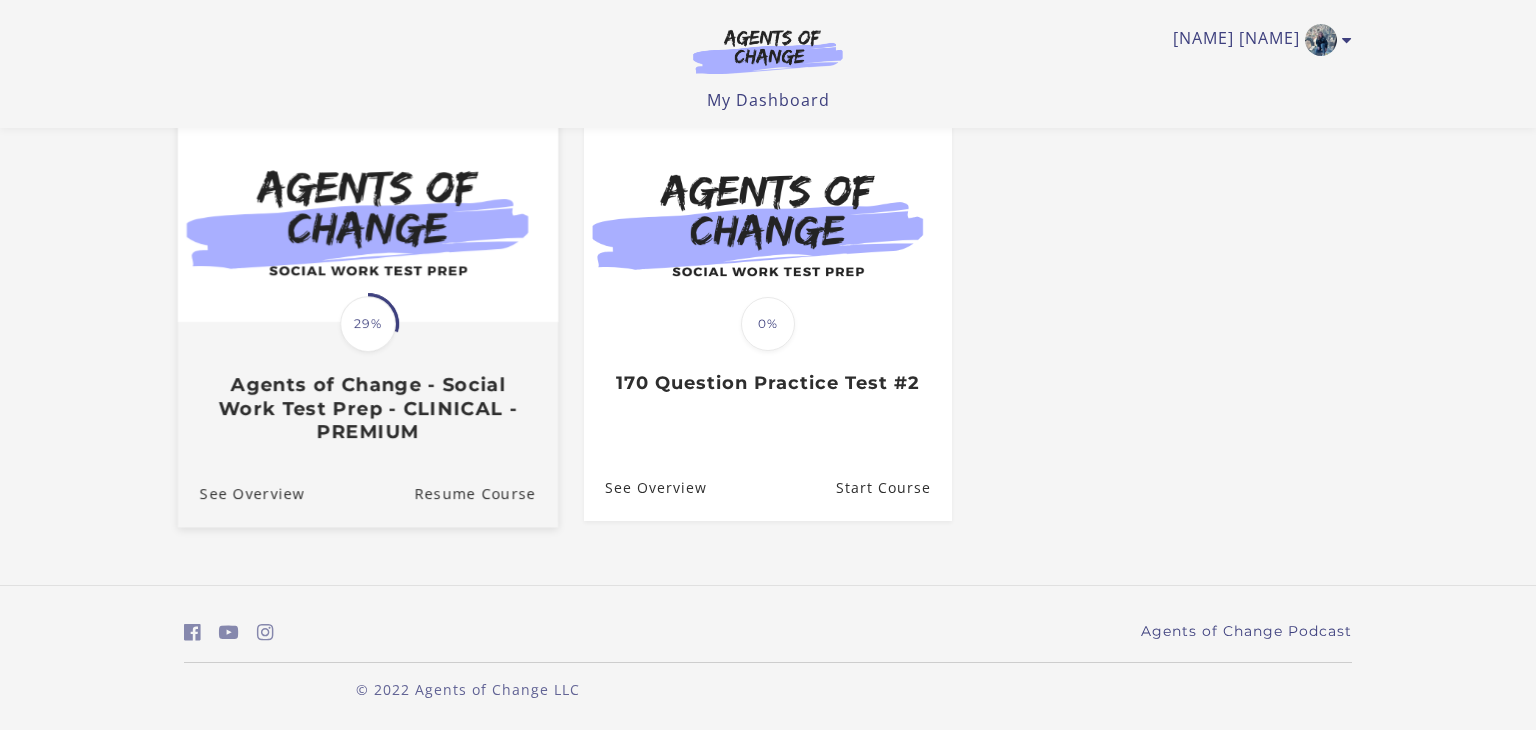 click on "Agents of Change - Social Work Test Prep - CLINICAL - PREMIUM" at bounding box center [368, 409] 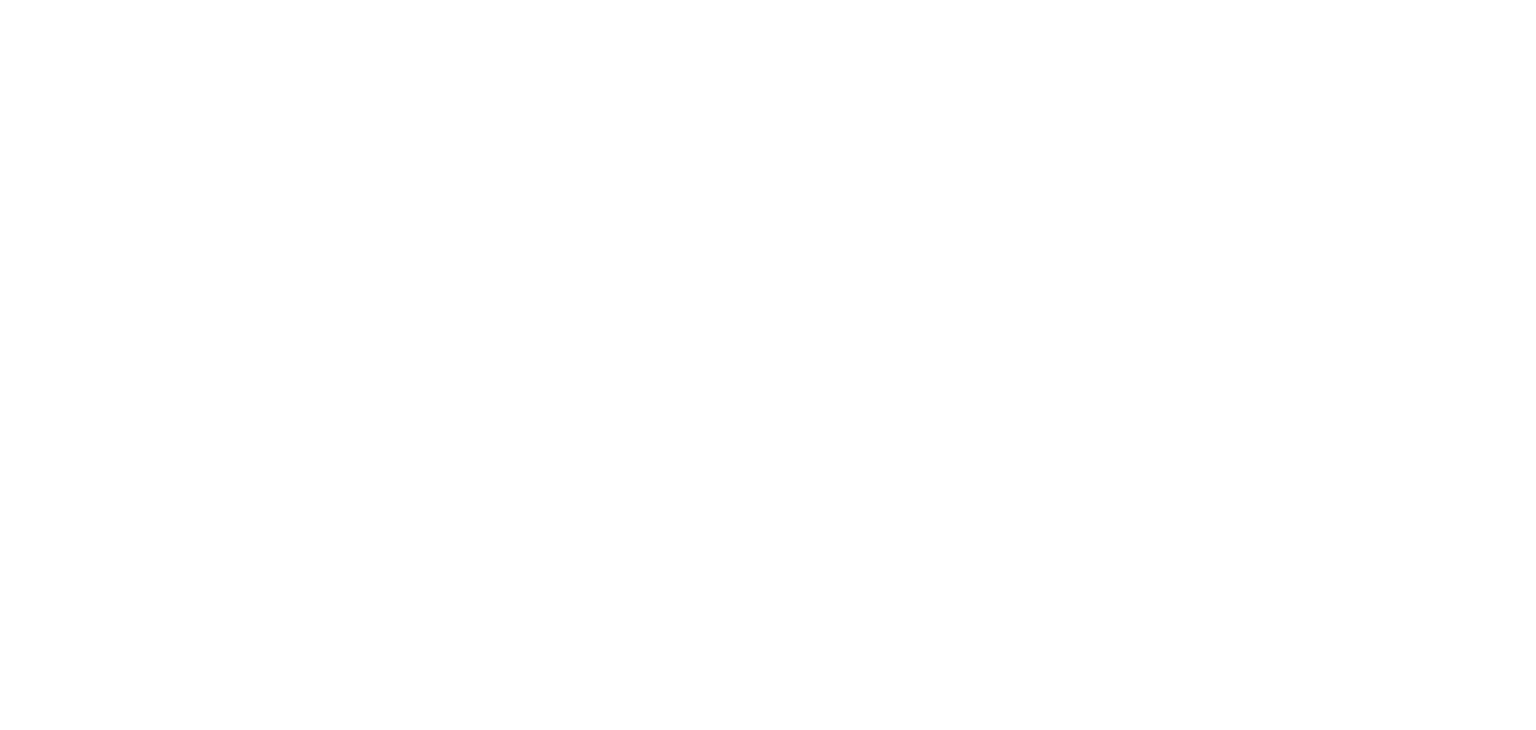 scroll, scrollTop: 0, scrollLeft: 0, axis: both 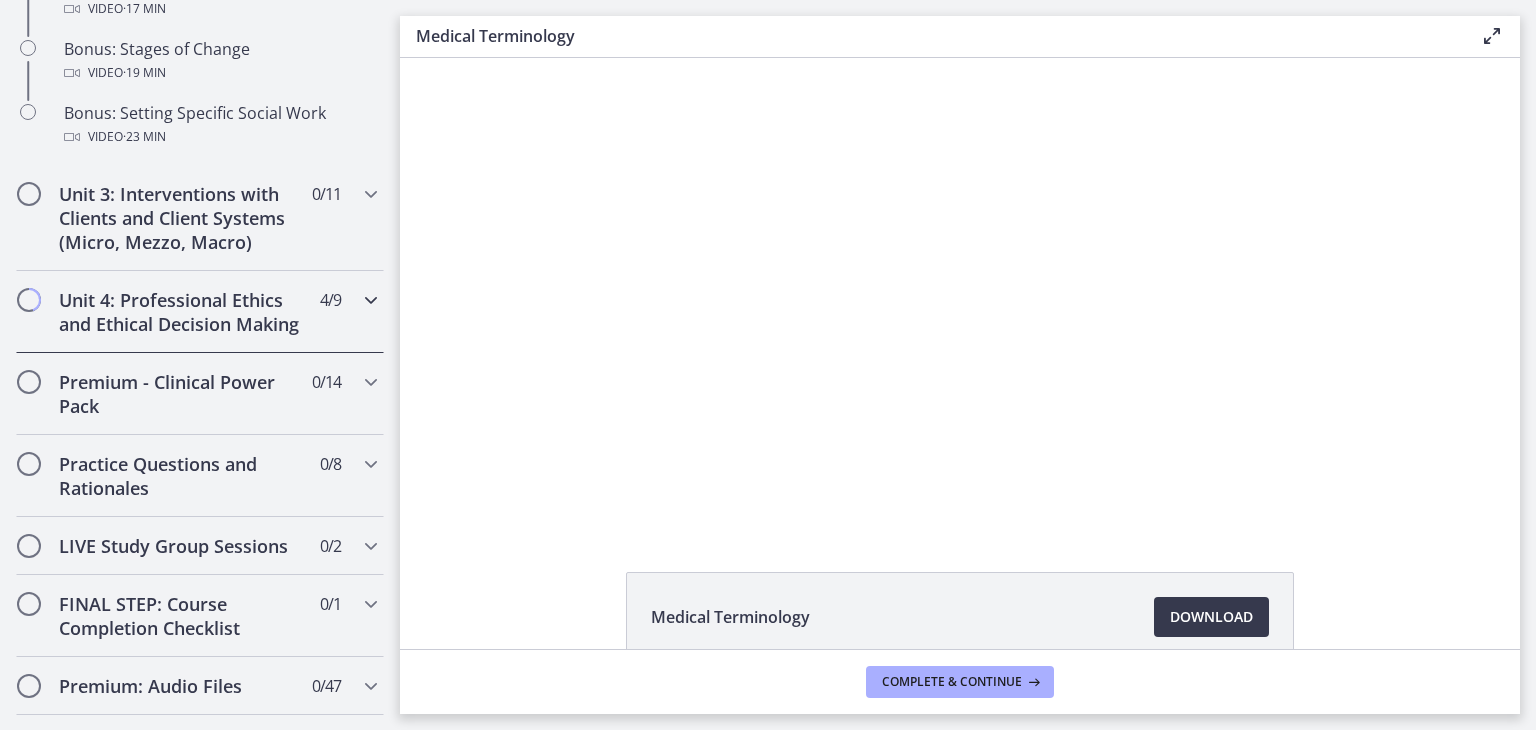 click on "Unit 4: Professional Ethics and Ethical Decision Making" at bounding box center [181, 312] 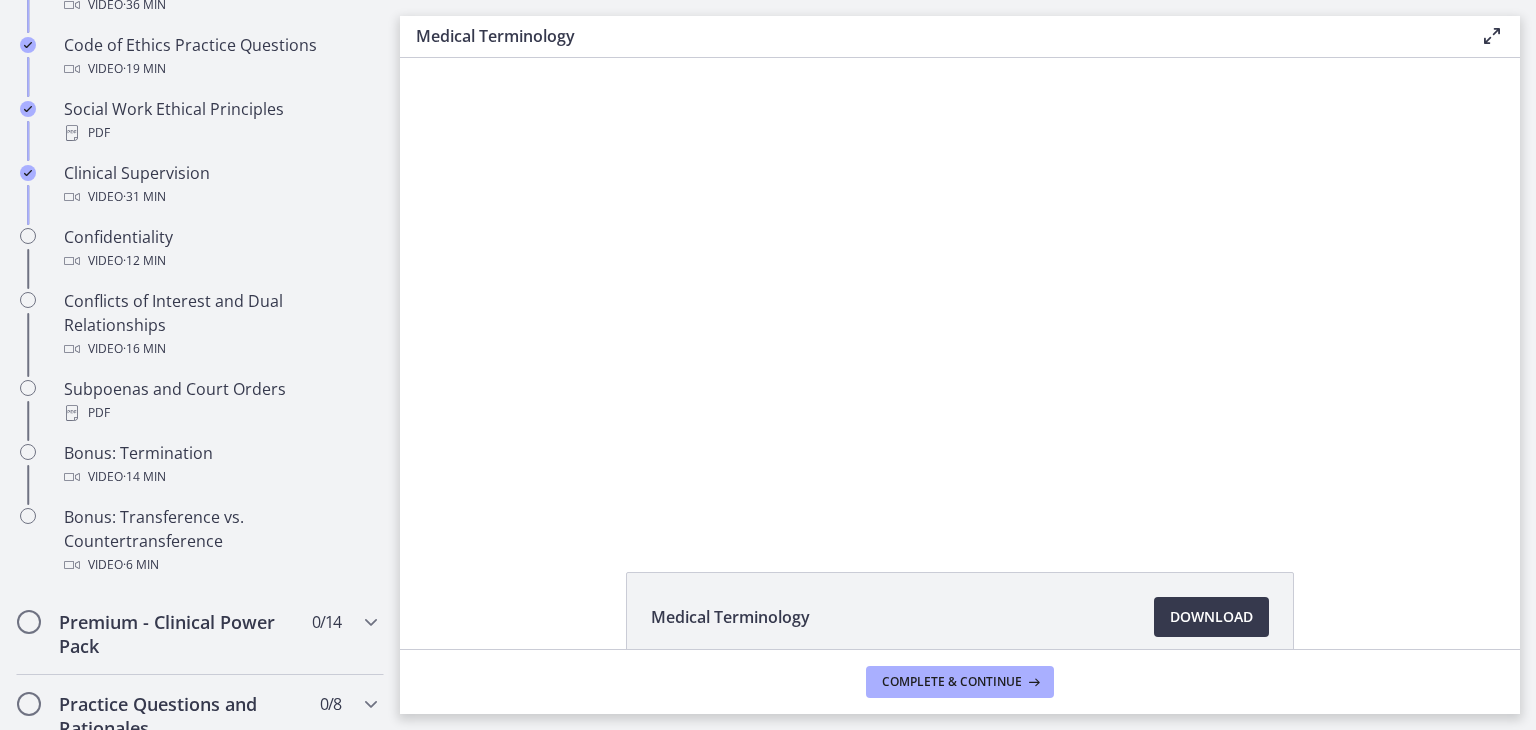 scroll, scrollTop: 1023, scrollLeft: 0, axis: vertical 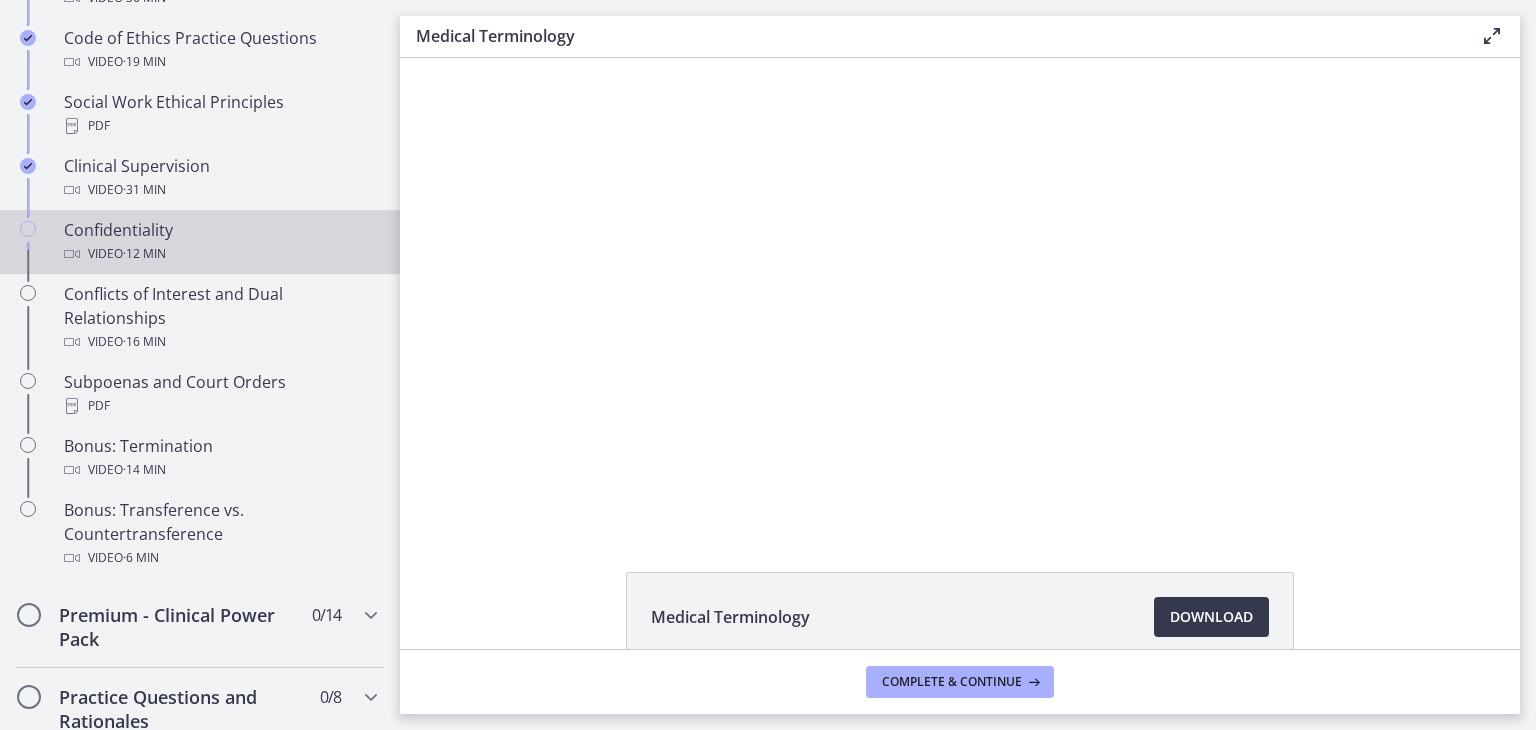click on "·  12 min" at bounding box center (144, 254) 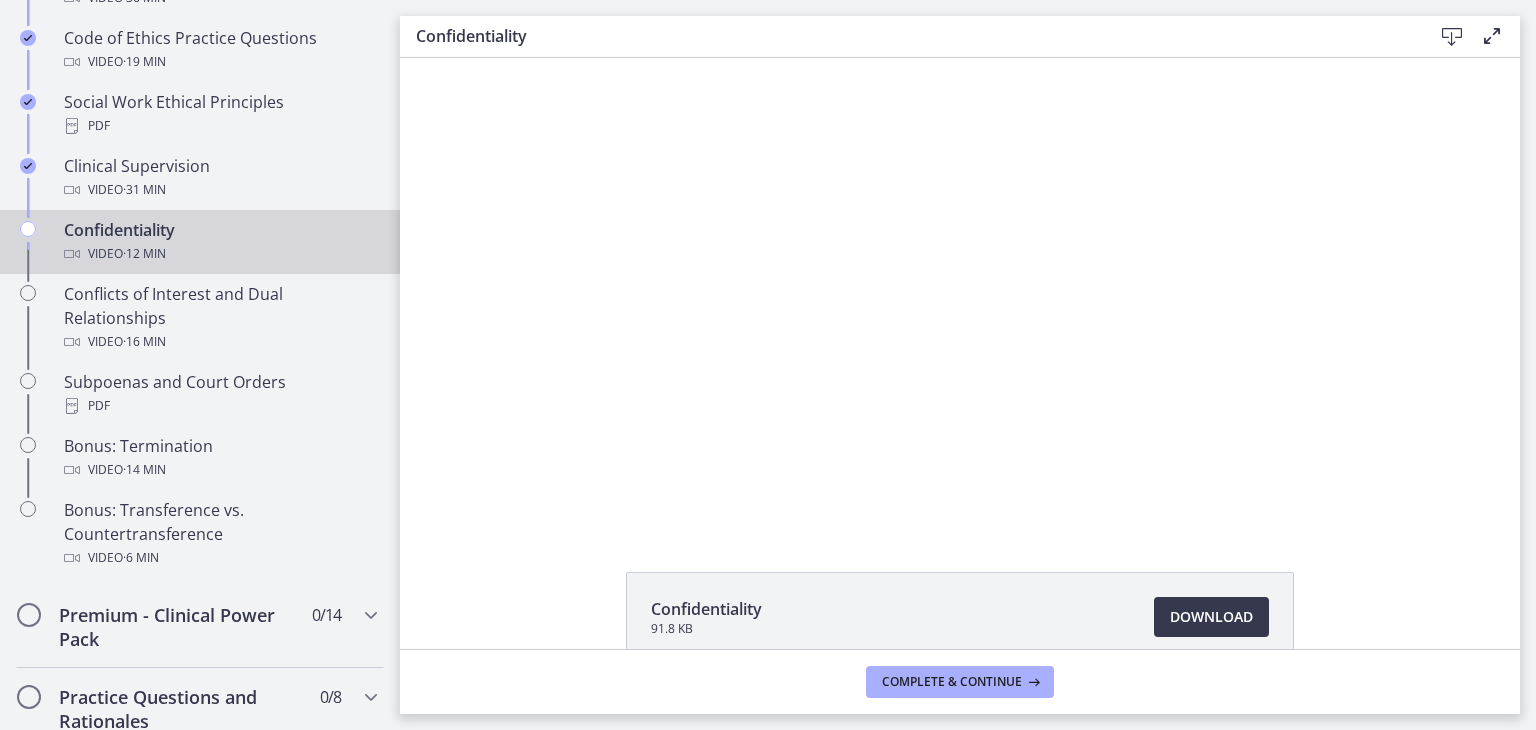 scroll, scrollTop: 0, scrollLeft: 0, axis: both 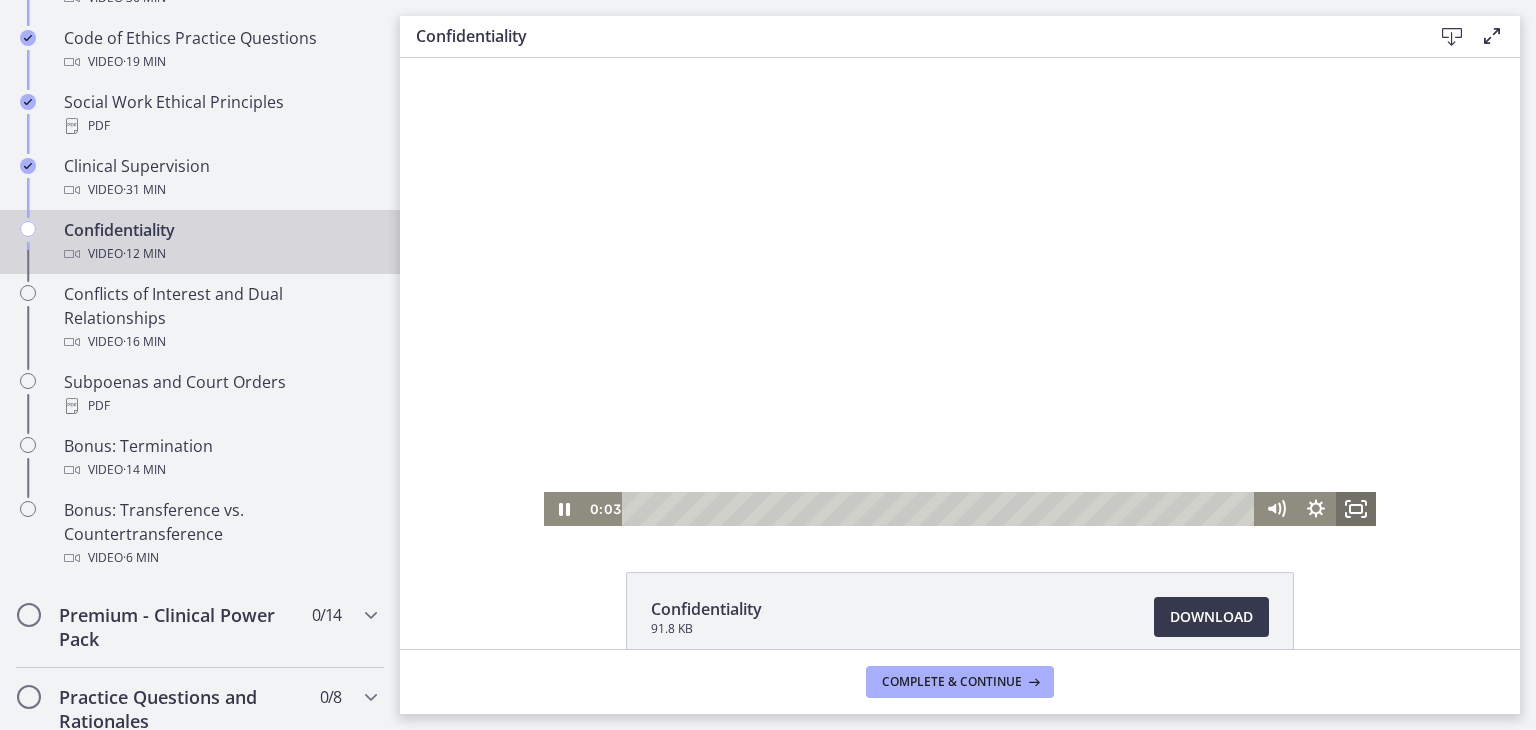 click 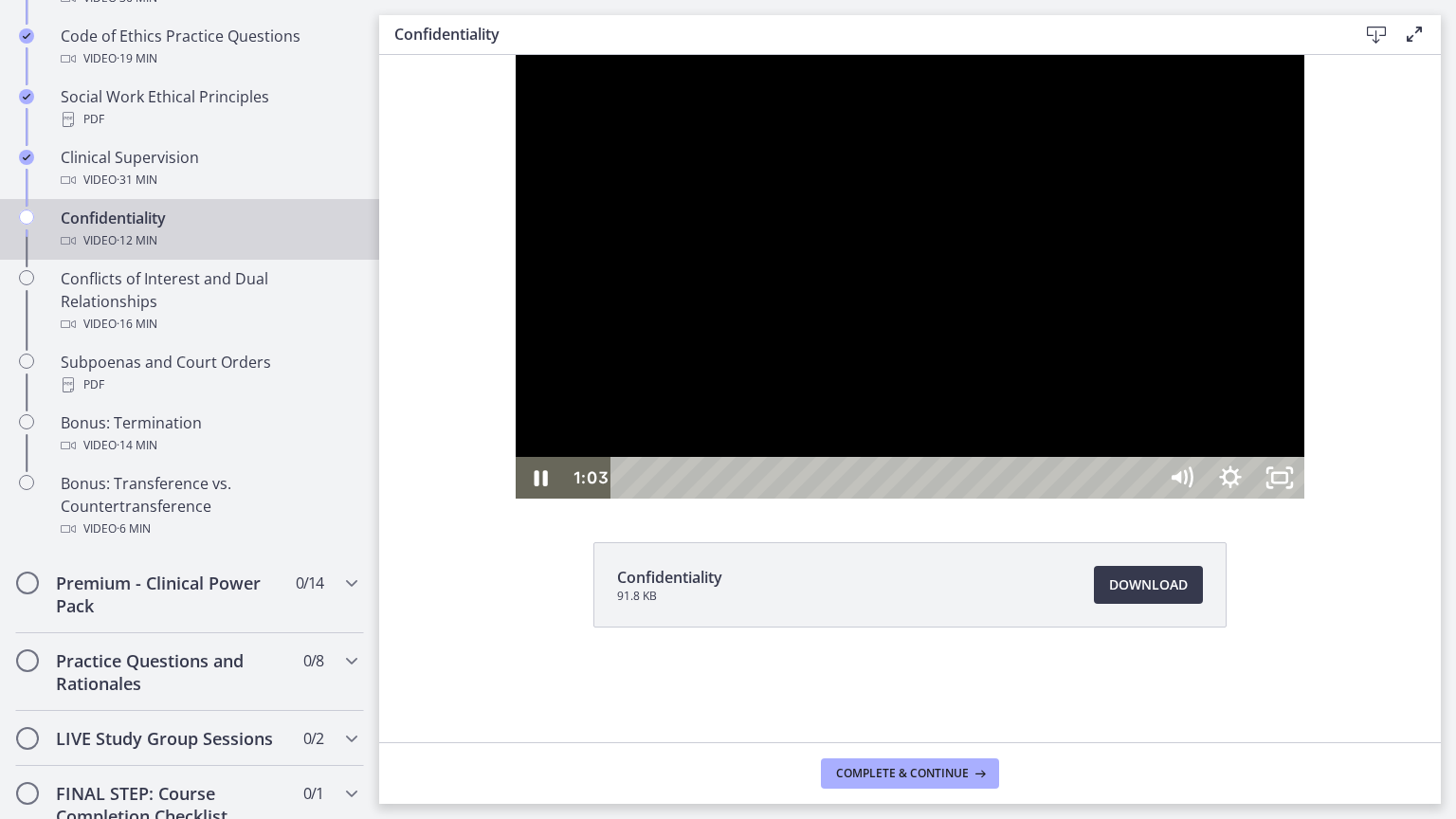 type 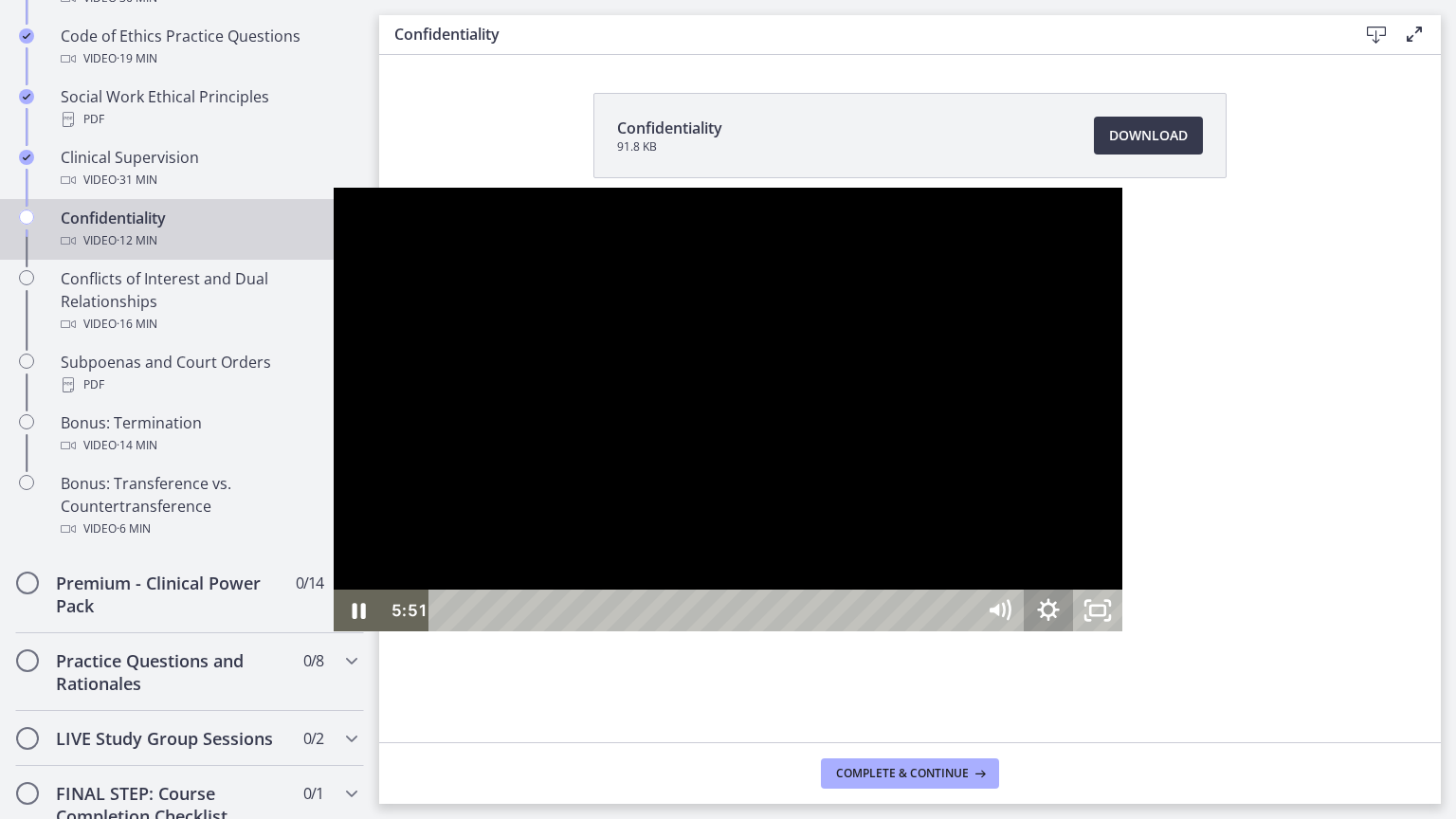 click 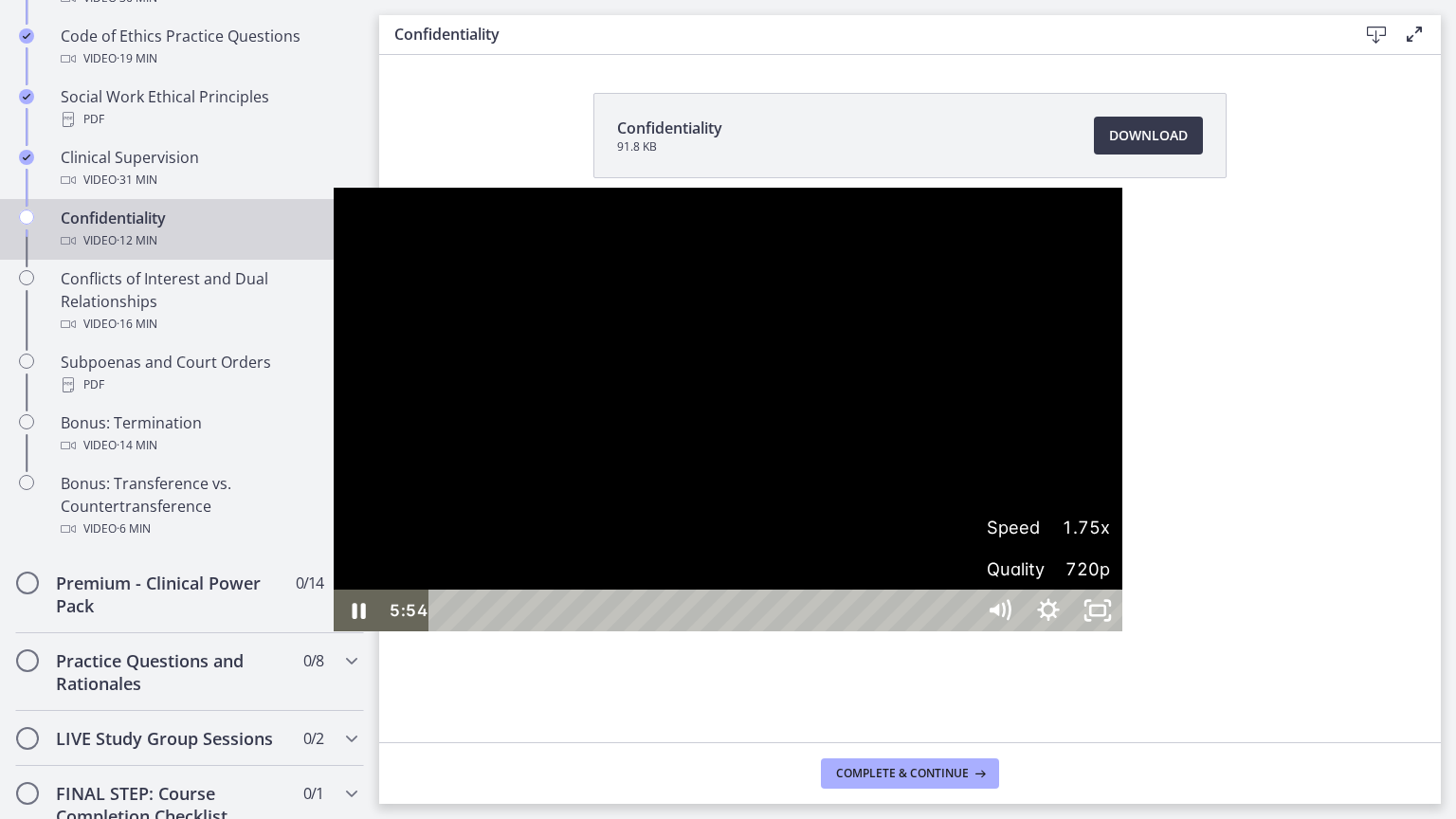 click at bounding box center (728, 410) 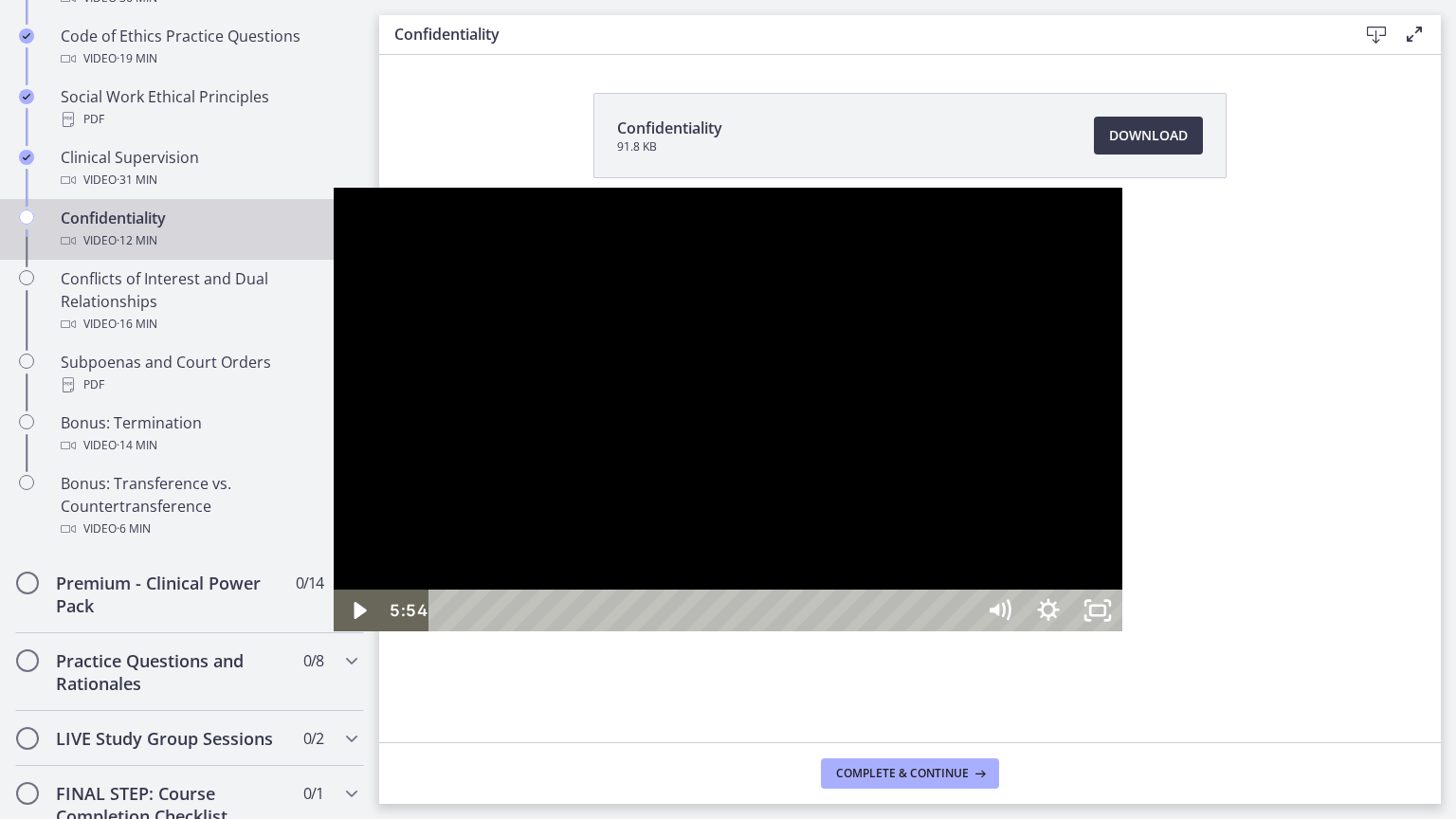 click at bounding box center [728, 410] 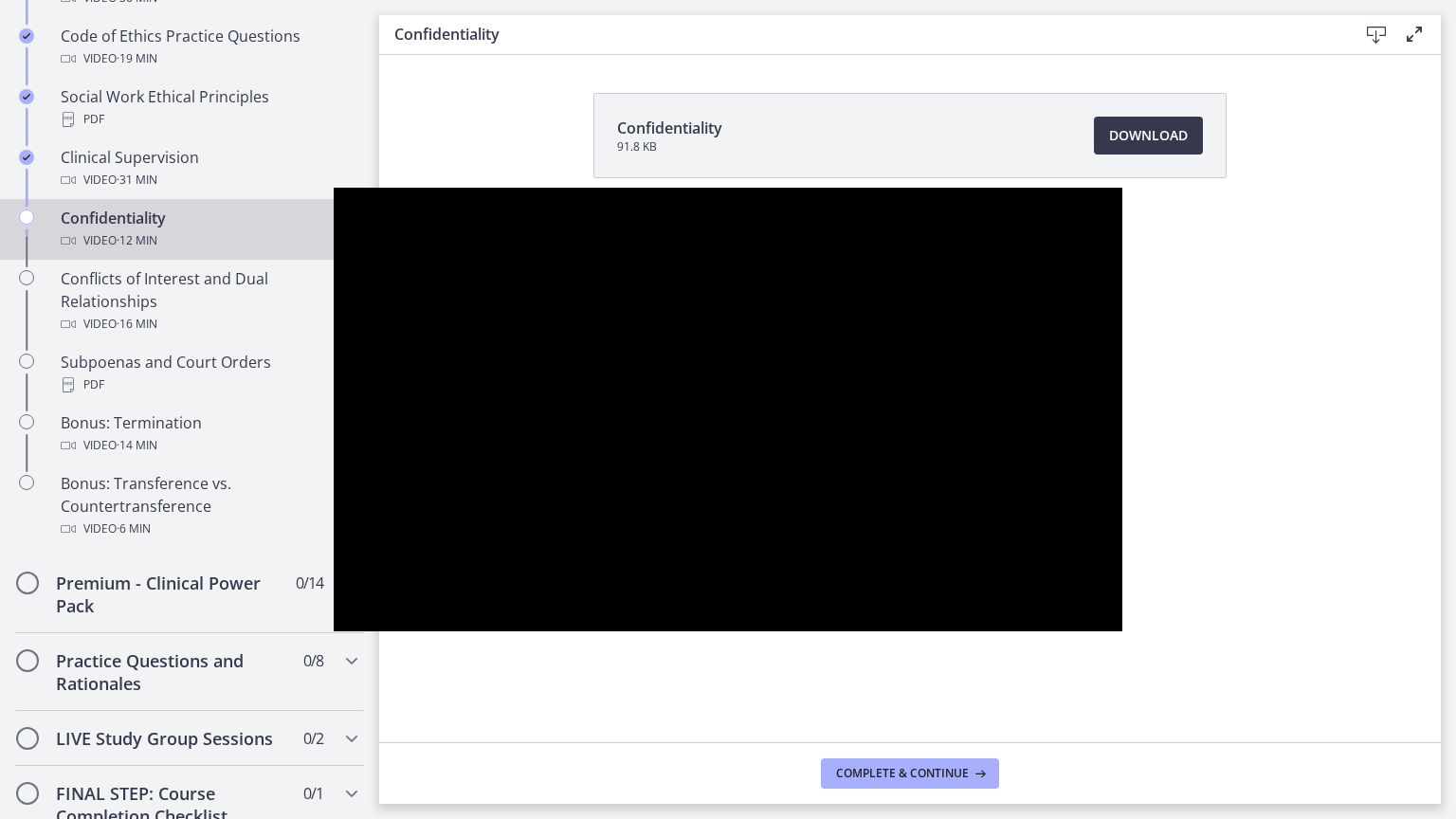 type 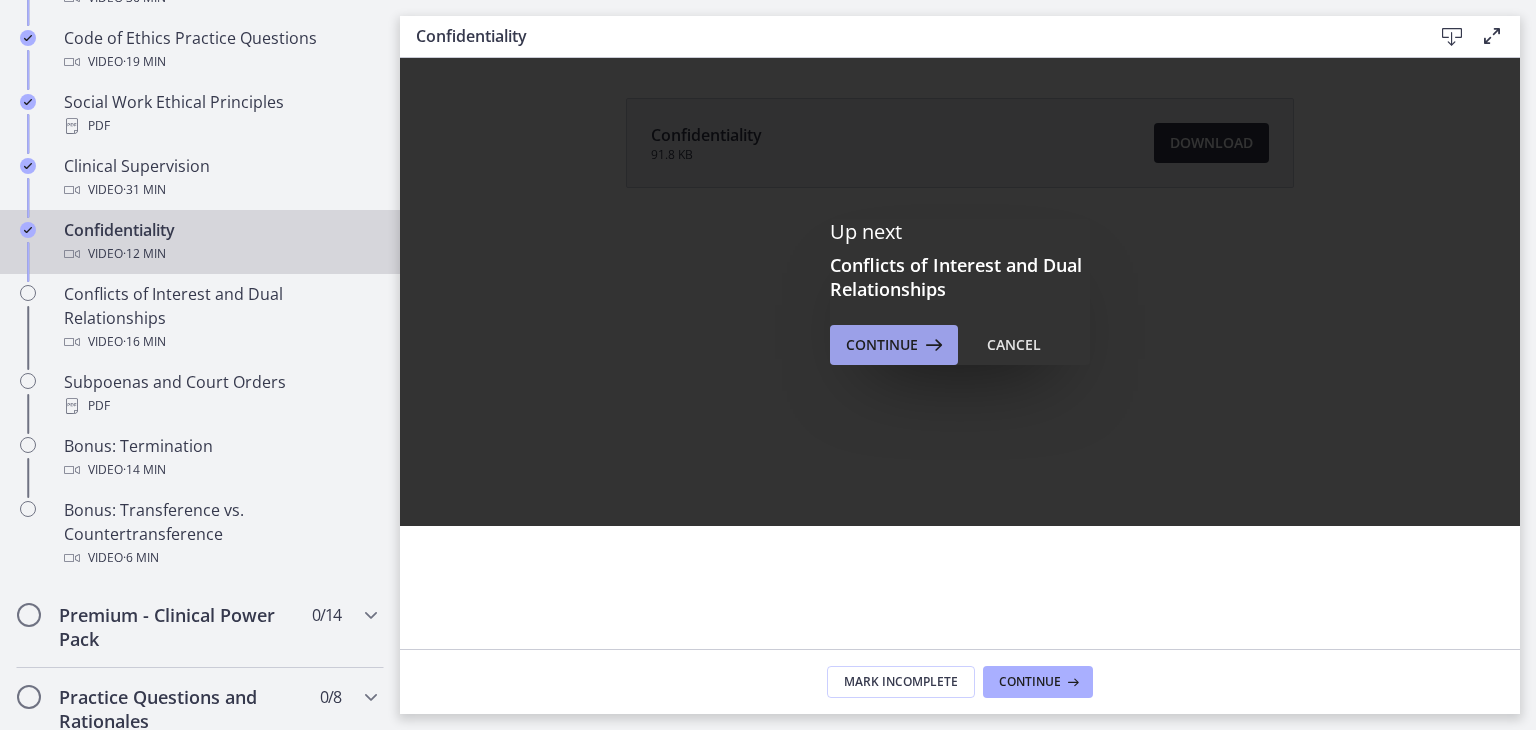 scroll, scrollTop: 0, scrollLeft: 0, axis: both 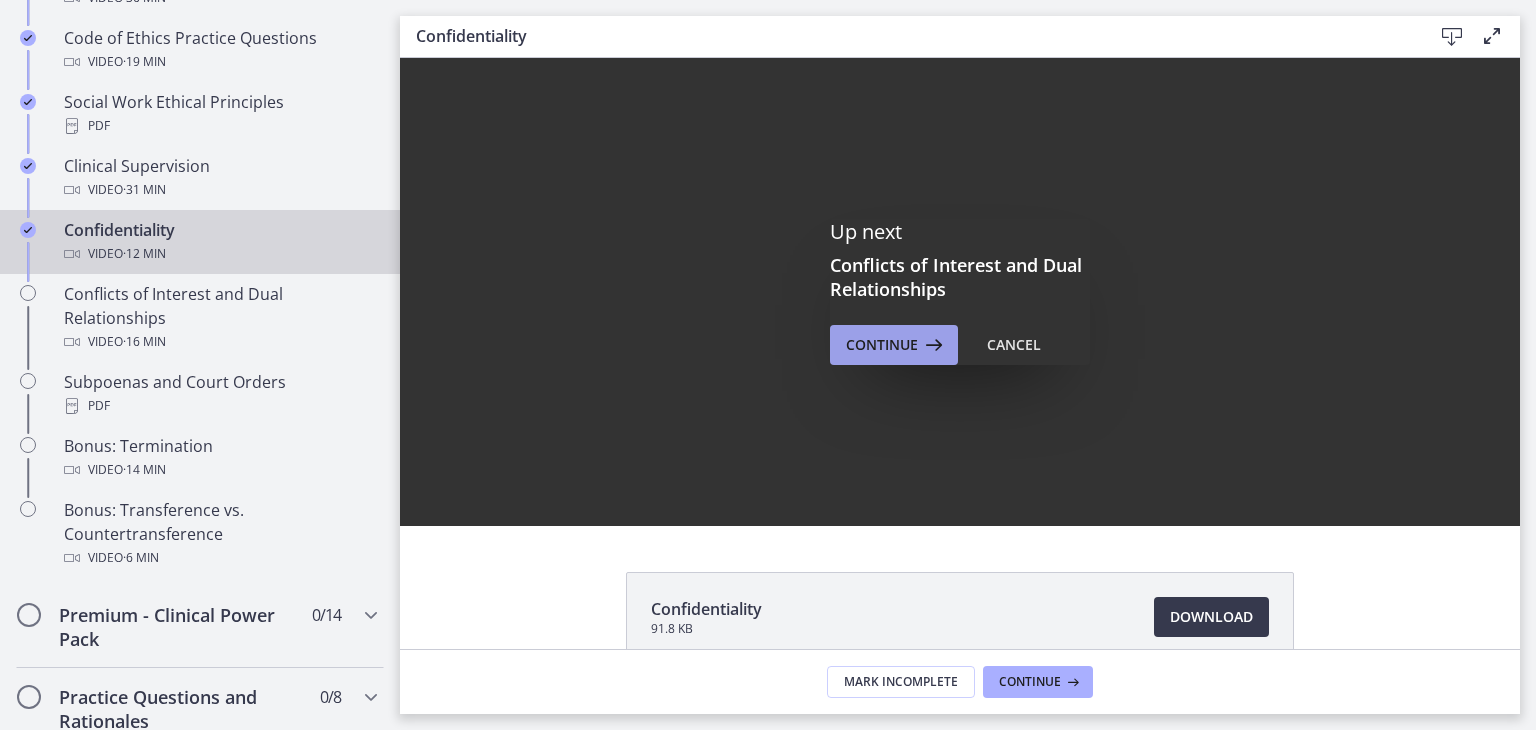click on "Continue" at bounding box center [882, 345] 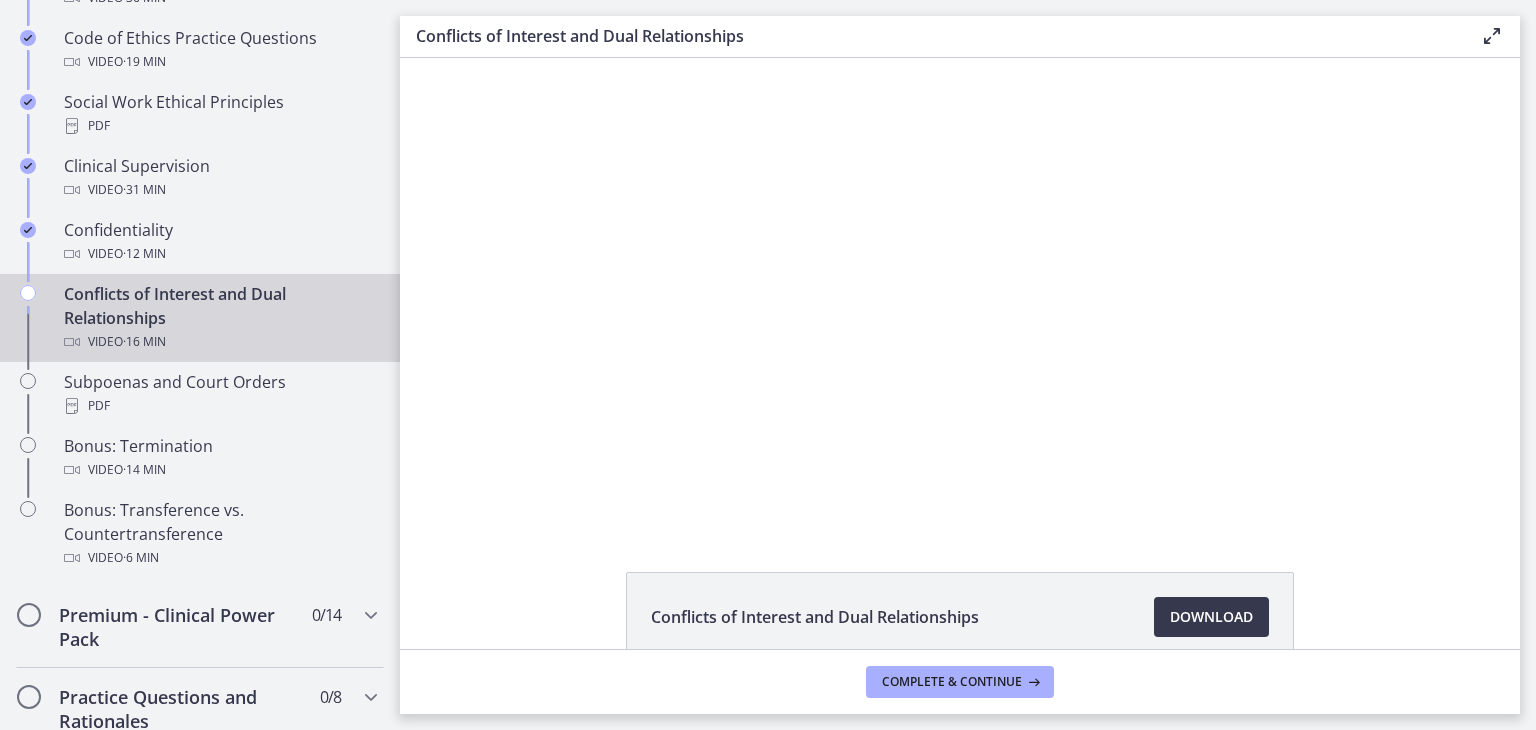 scroll, scrollTop: 0, scrollLeft: 0, axis: both 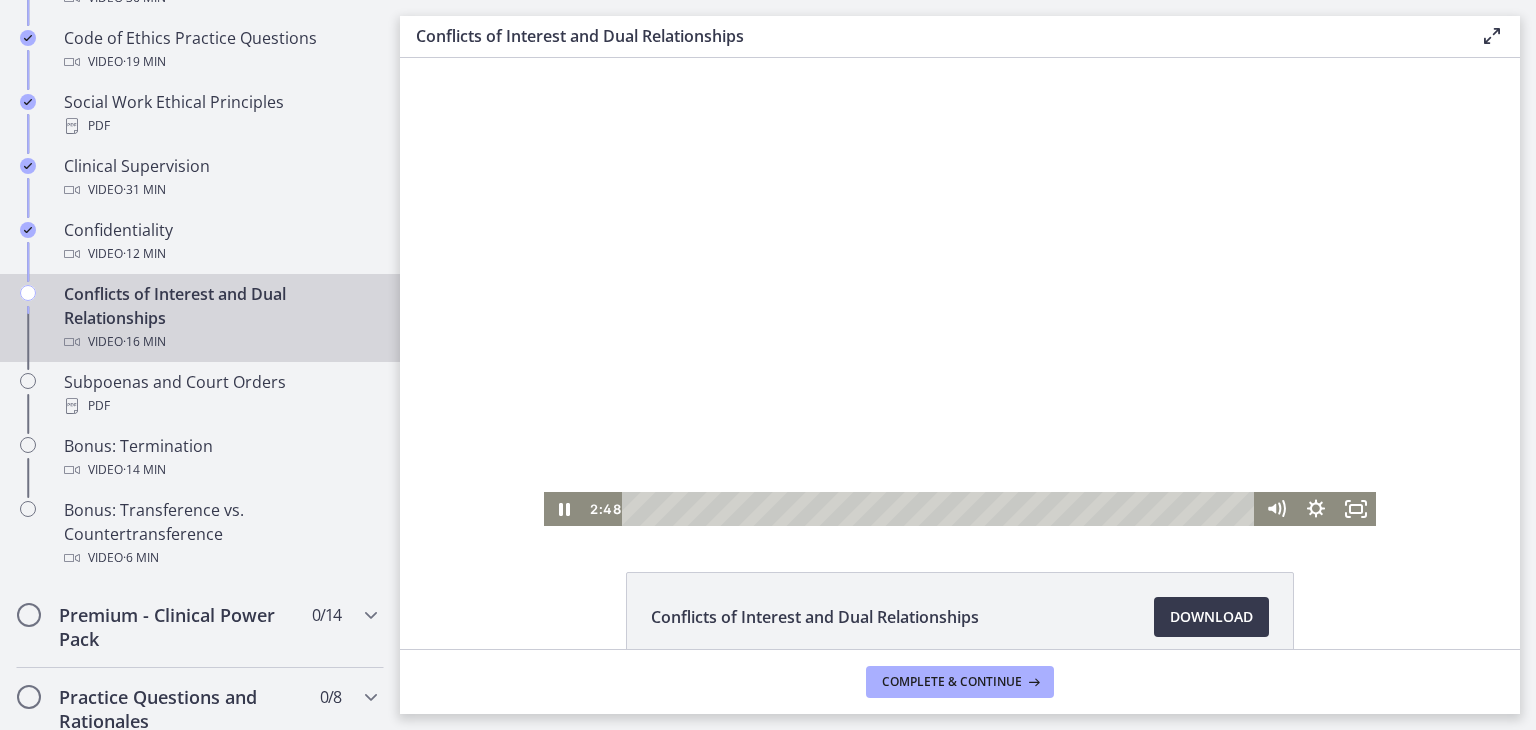click at bounding box center [960, 292] 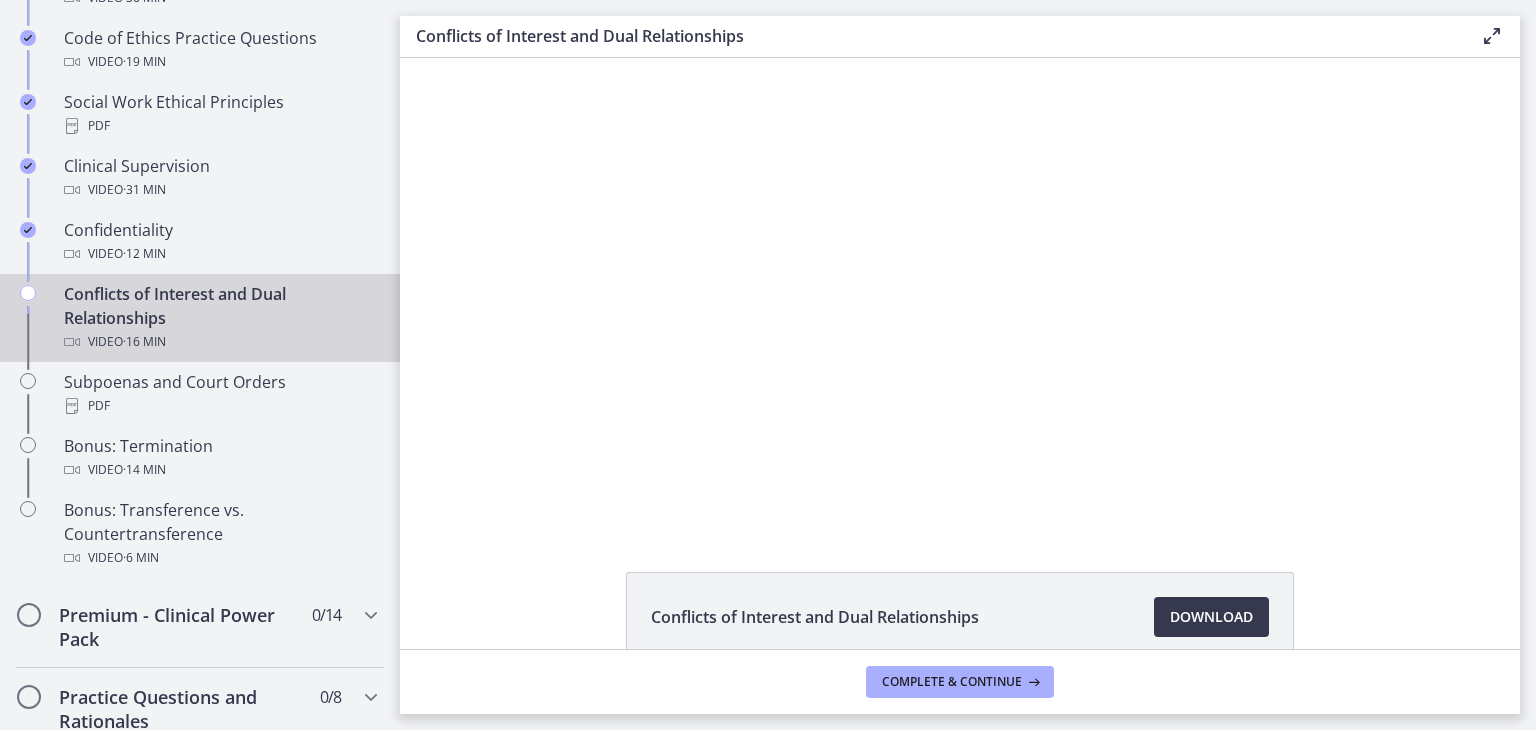 type 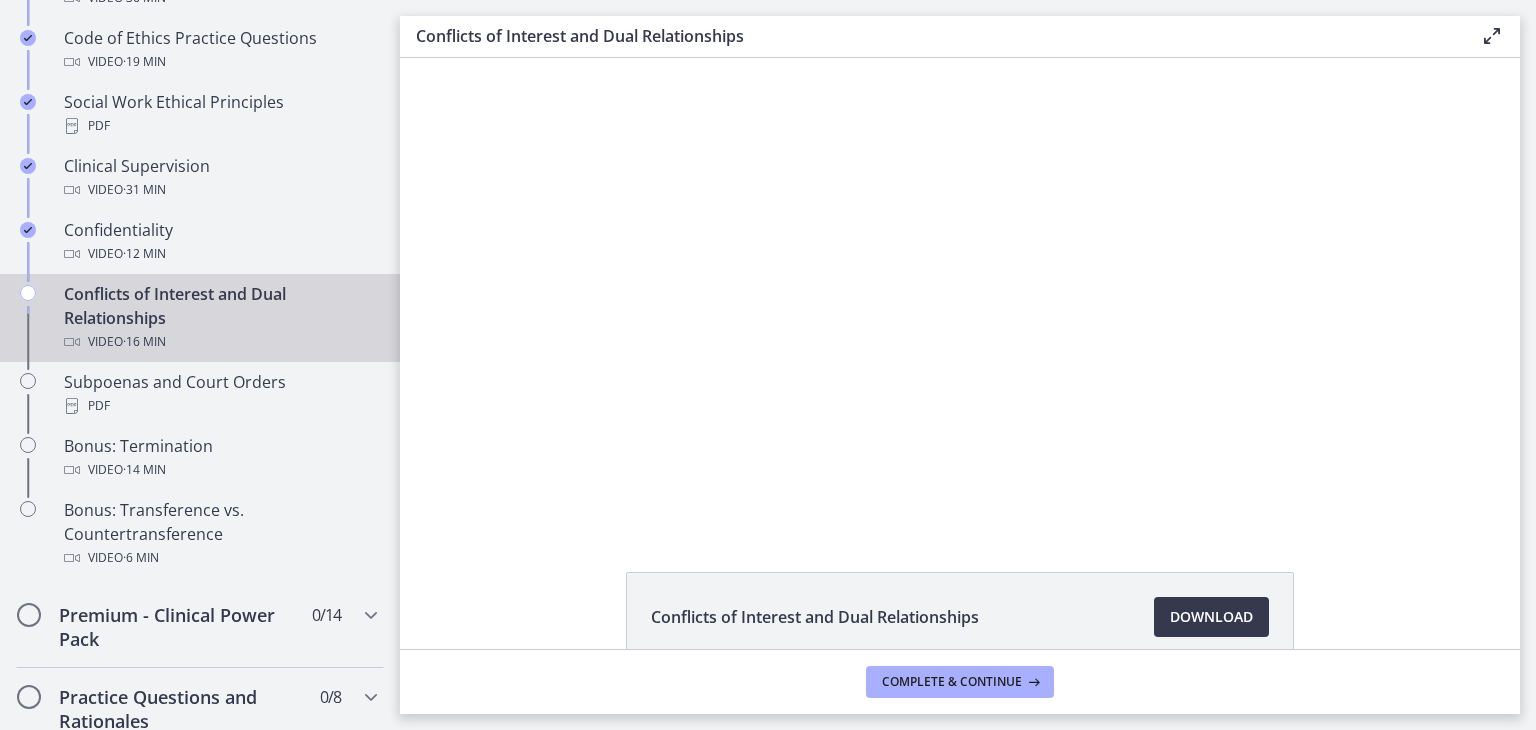 click at bounding box center (544, 58) 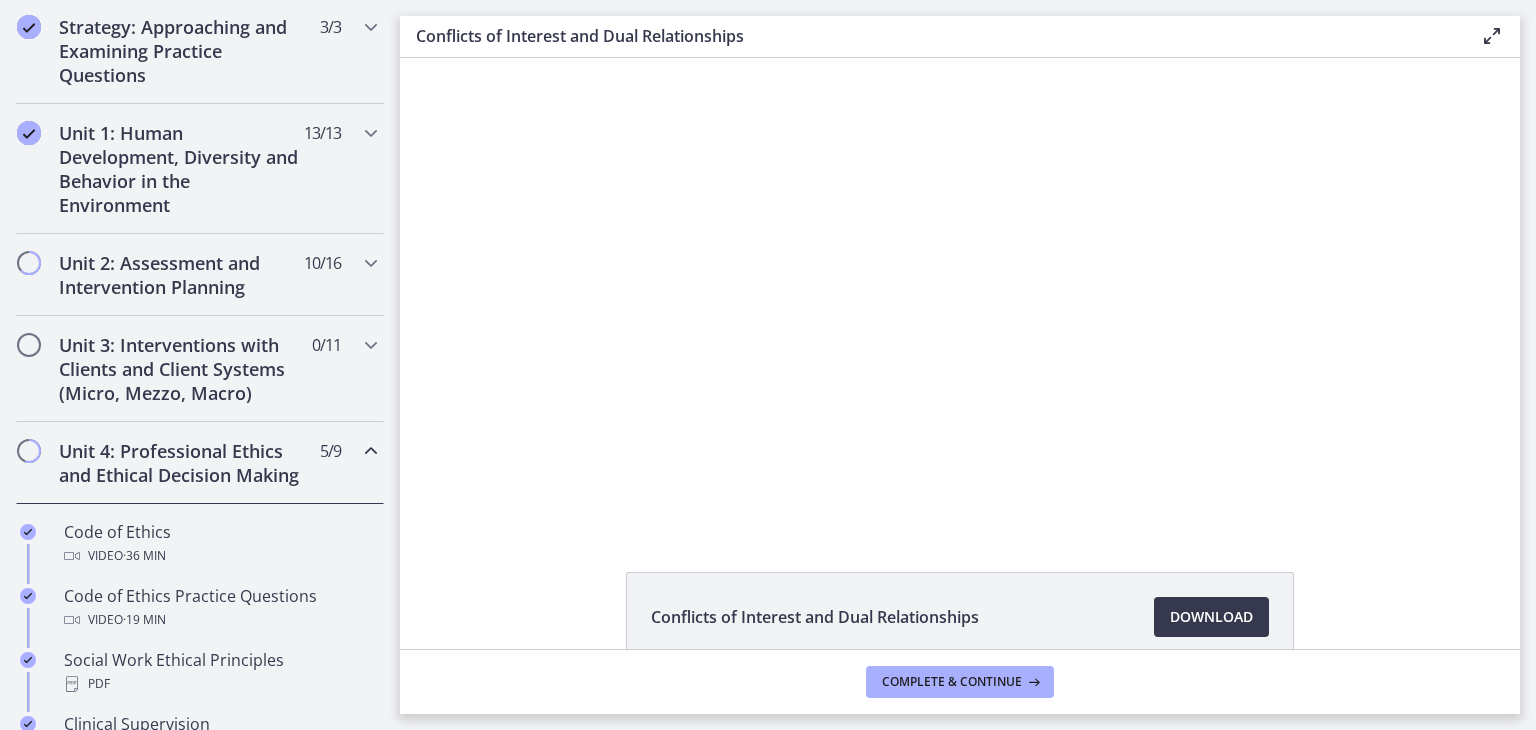 scroll, scrollTop: 468, scrollLeft: 0, axis: vertical 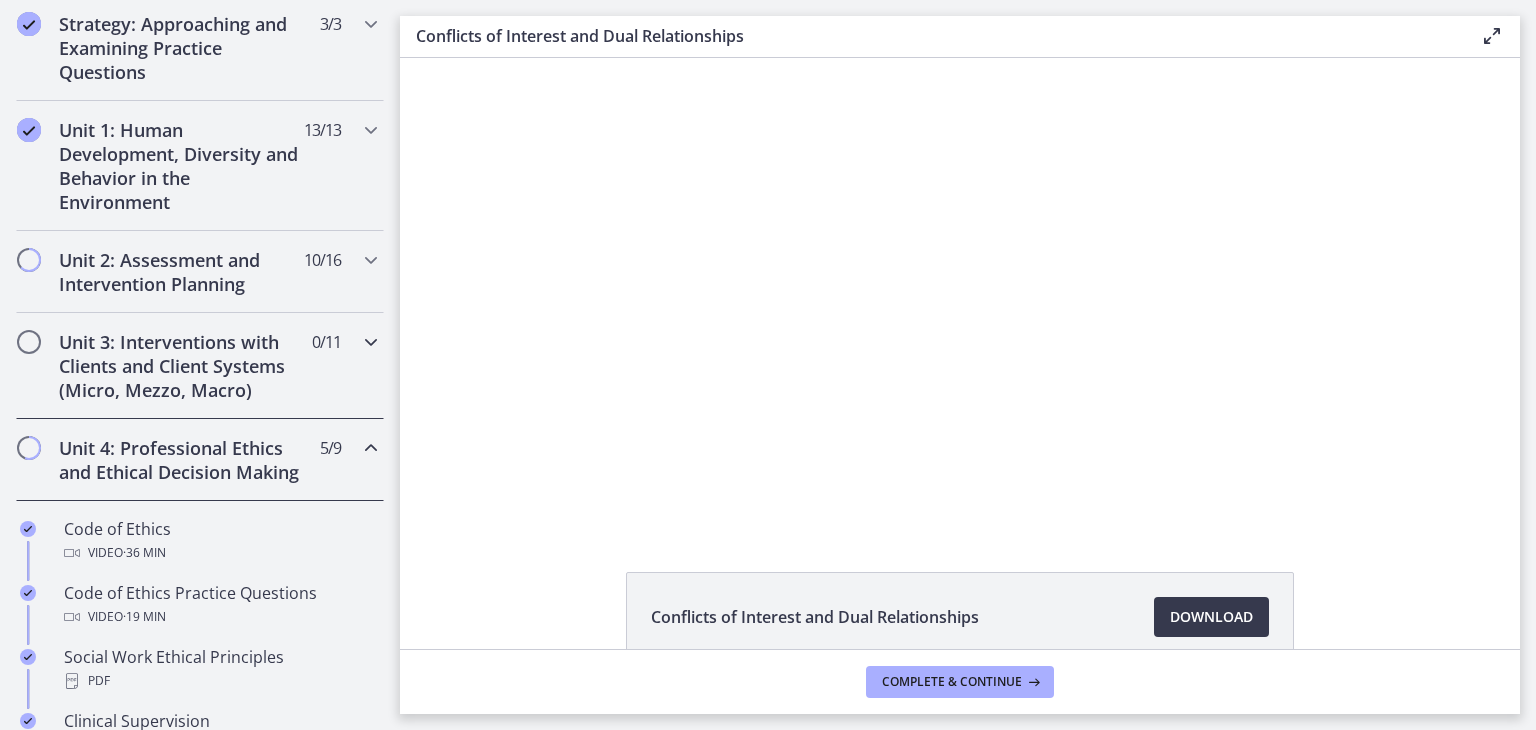 click on "0  /  11
Completed" at bounding box center (326, 342) 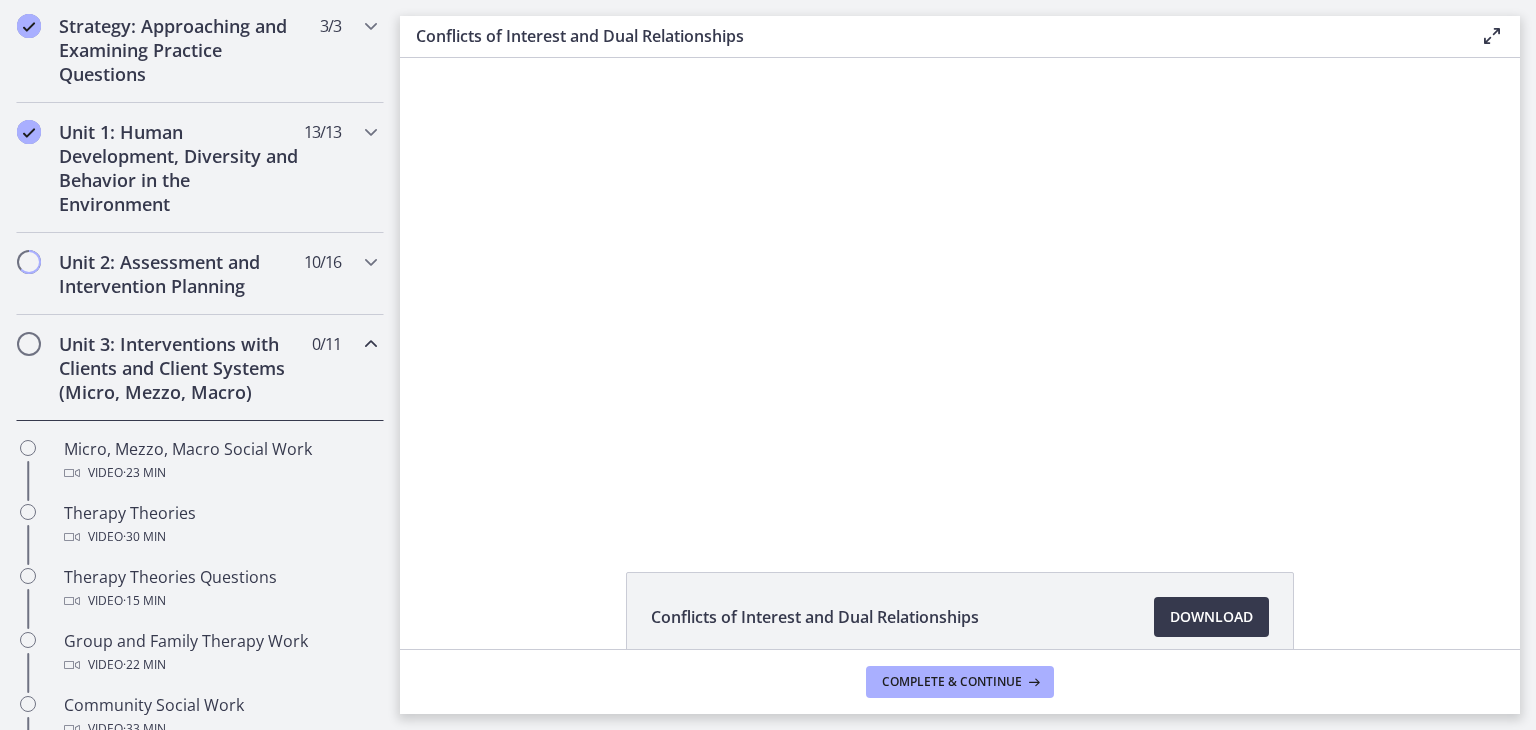 scroll, scrollTop: 460, scrollLeft: 0, axis: vertical 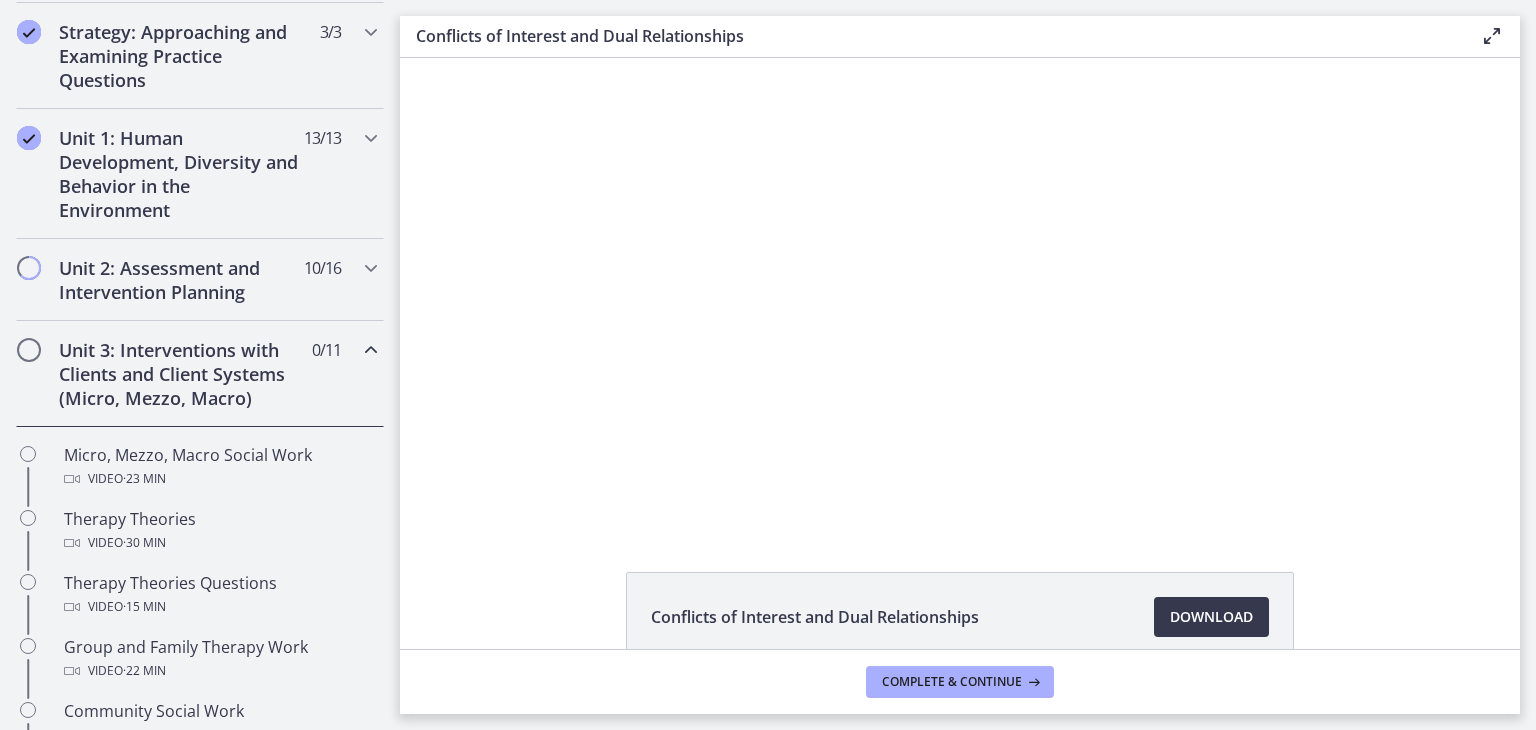 click on "Unit 3: Interventions with Clients and Client Systems (Micro, Mezzo, Macro)
0  /  11
Completed" at bounding box center (200, 374) 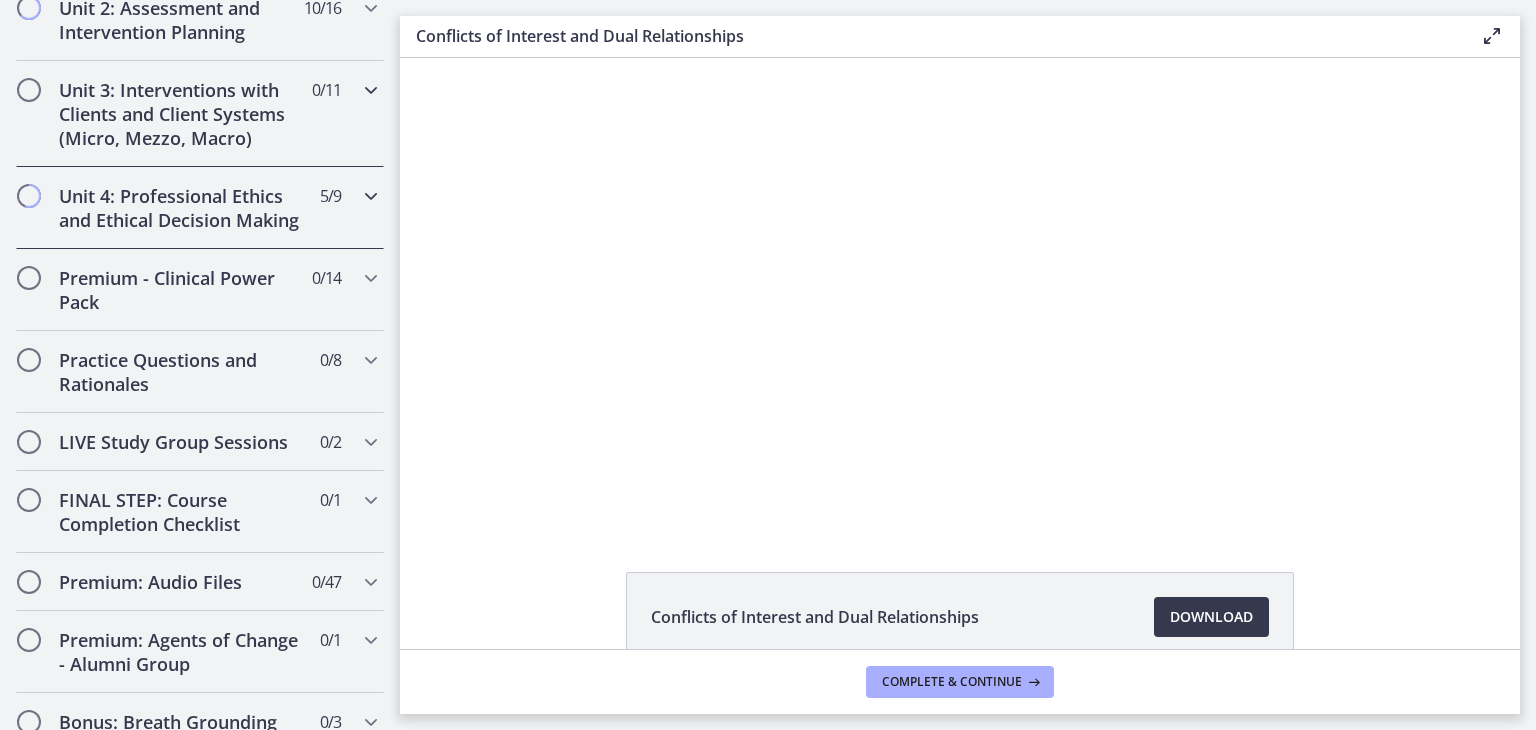 scroll, scrollTop: 728, scrollLeft: 0, axis: vertical 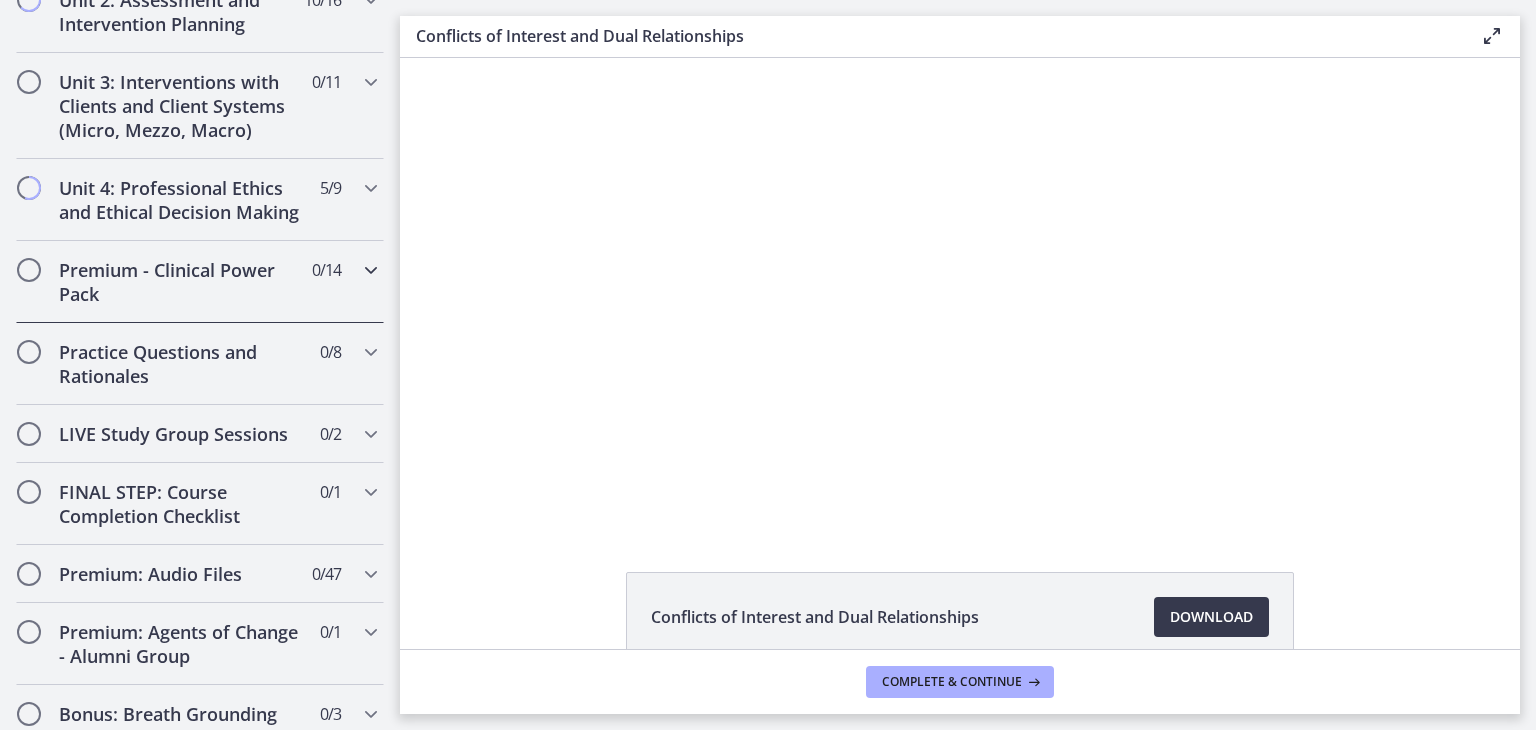 click on "Premium - Clinical Power Pack
0  /  14
Completed" at bounding box center (200, 282) 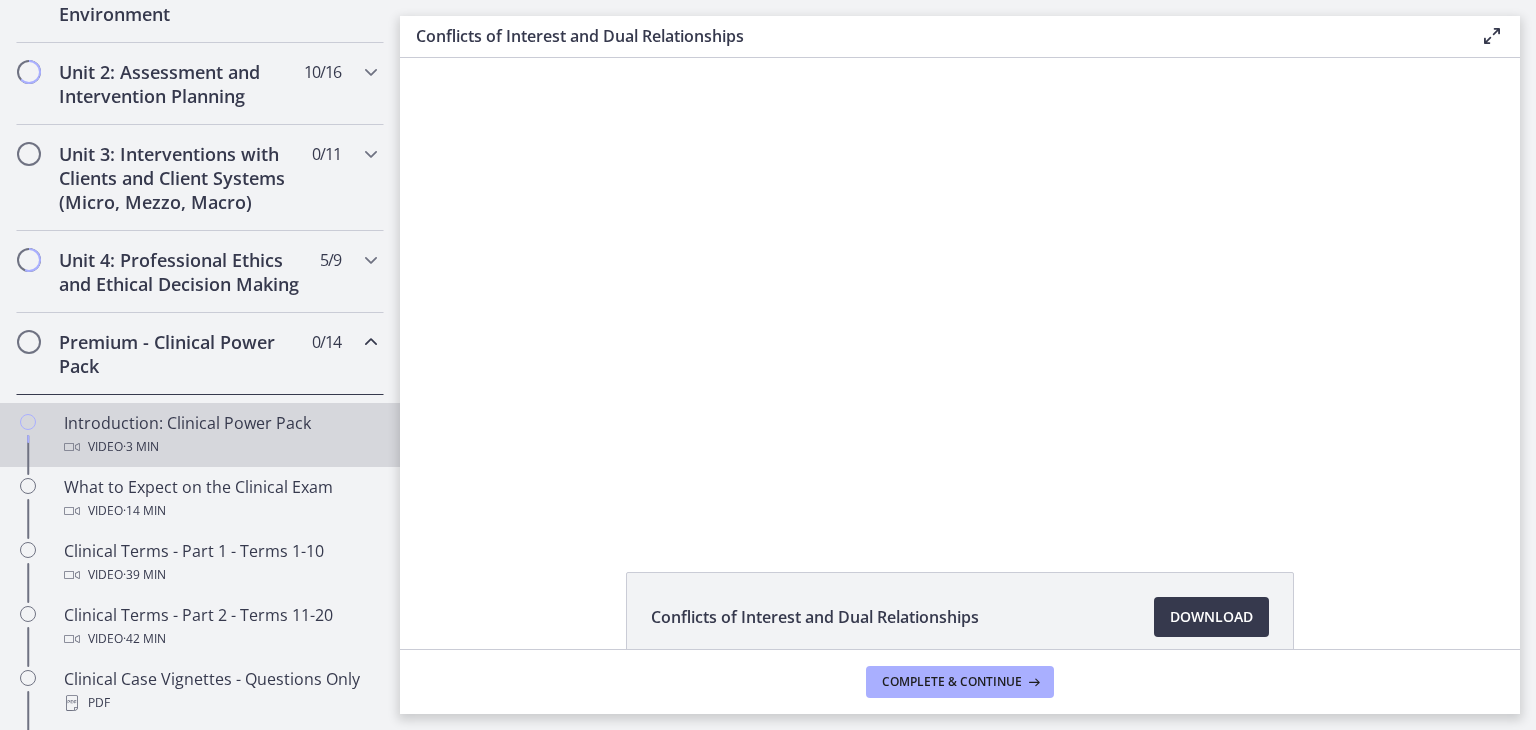 scroll, scrollTop: 645, scrollLeft: 0, axis: vertical 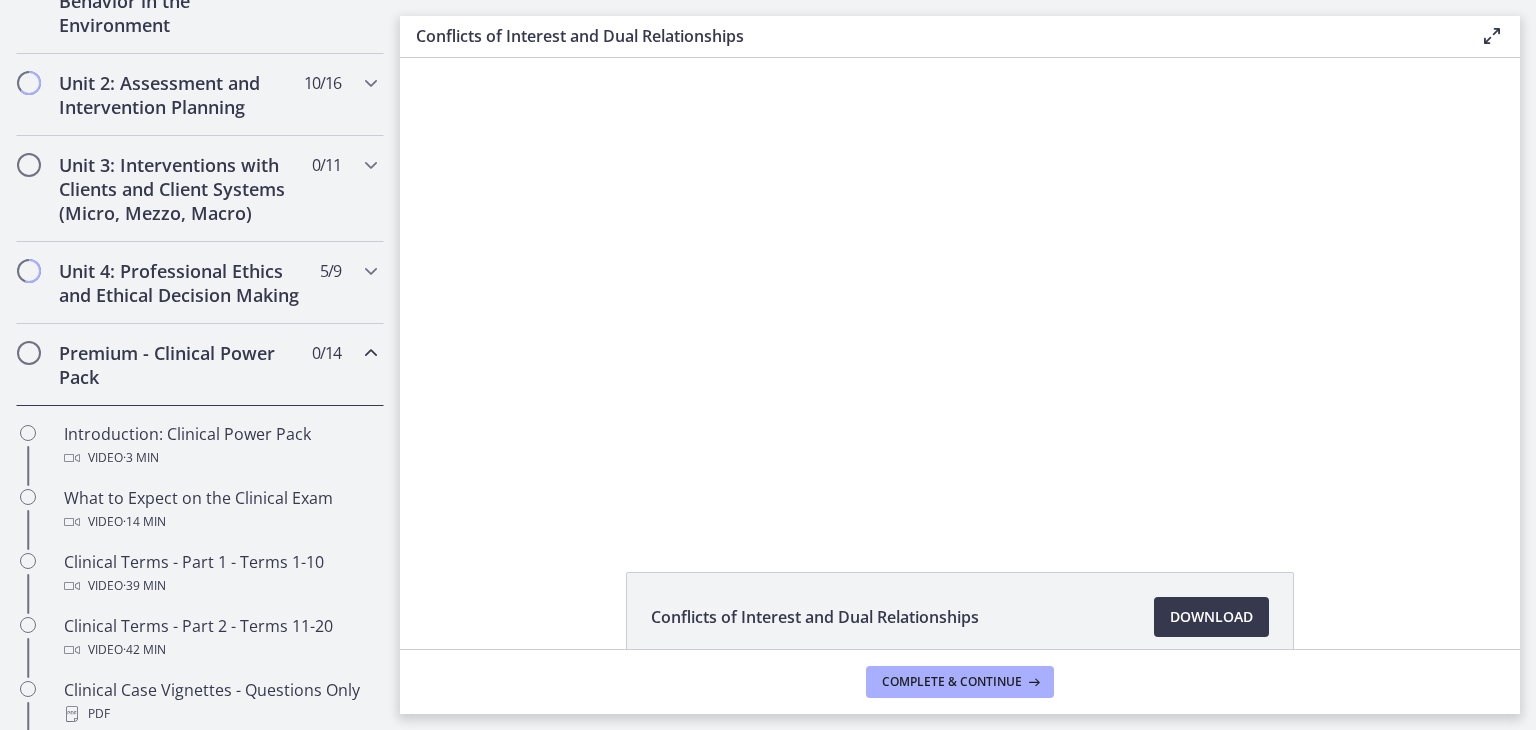 click on "Premium - Clinical Power Pack" at bounding box center (181, 365) 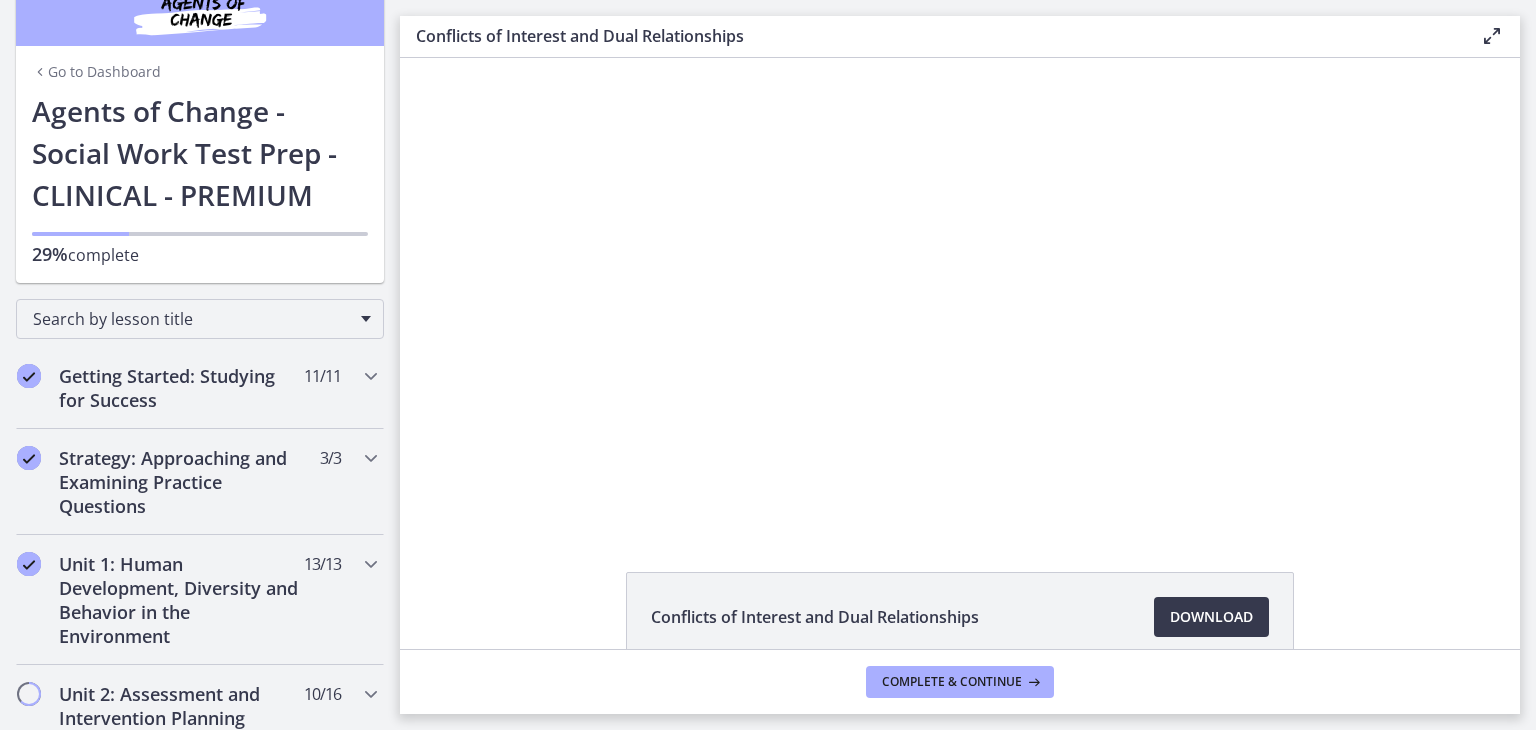 scroll, scrollTop: 0, scrollLeft: 0, axis: both 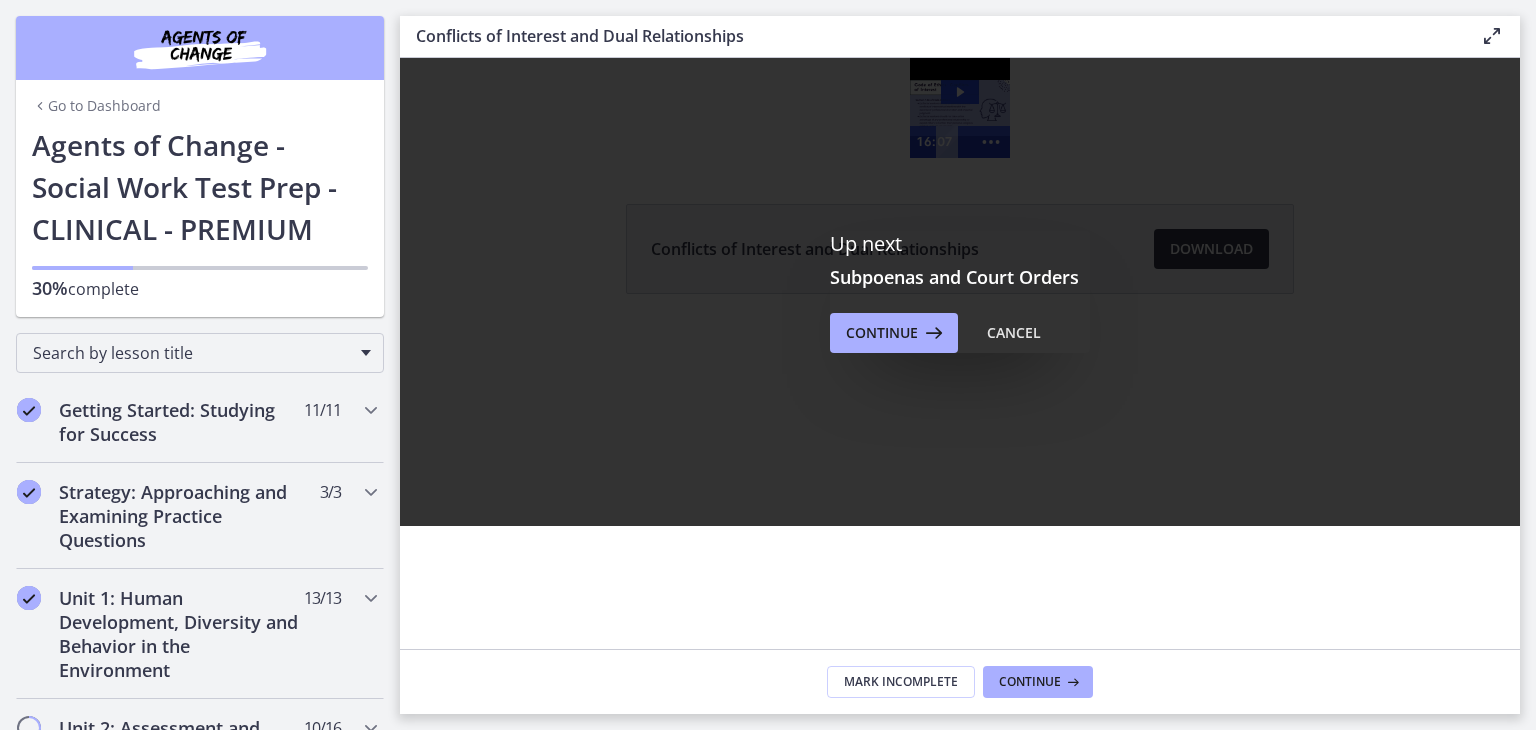 click on "Go to Dashboard" at bounding box center [96, 106] 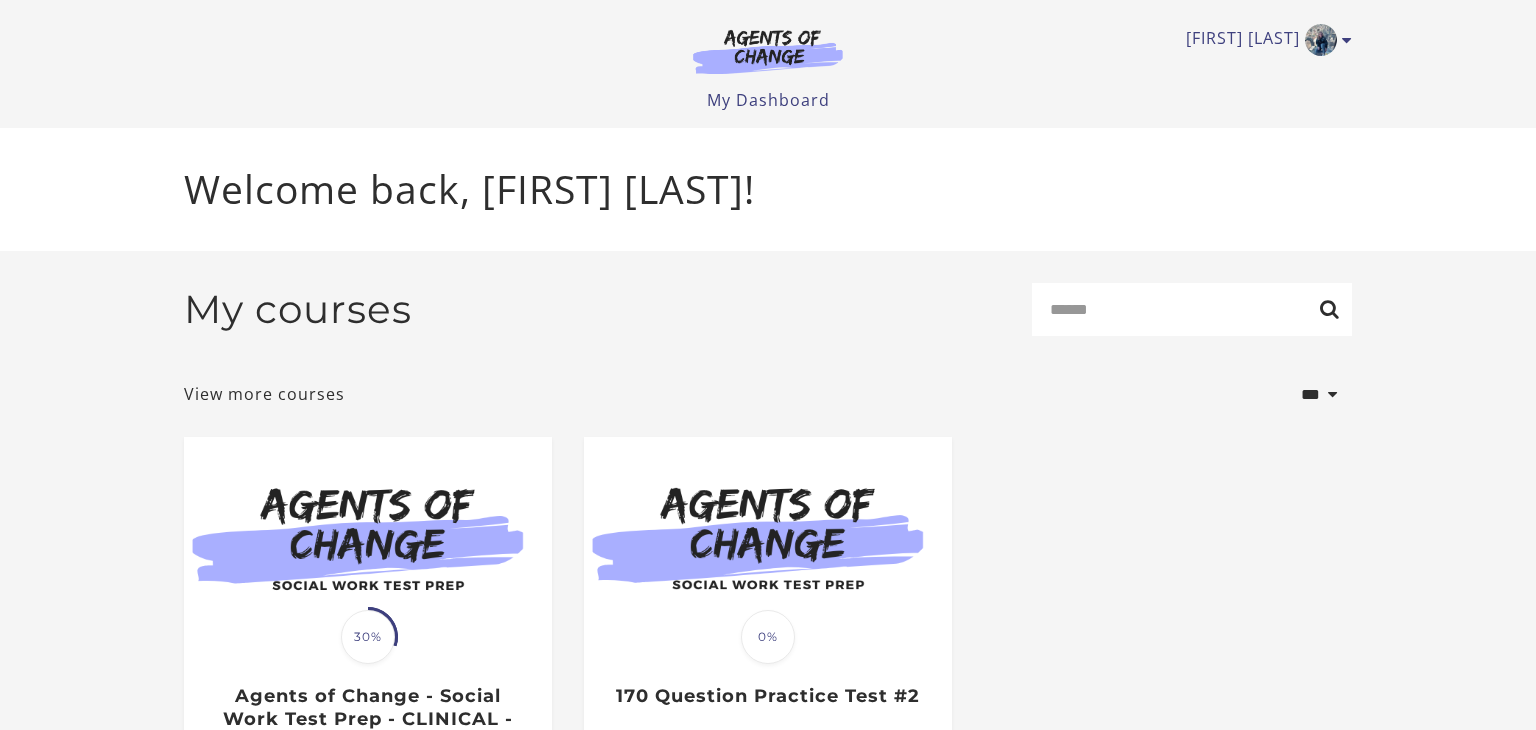 scroll, scrollTop: 0, scrollLeft: 0, axis: both 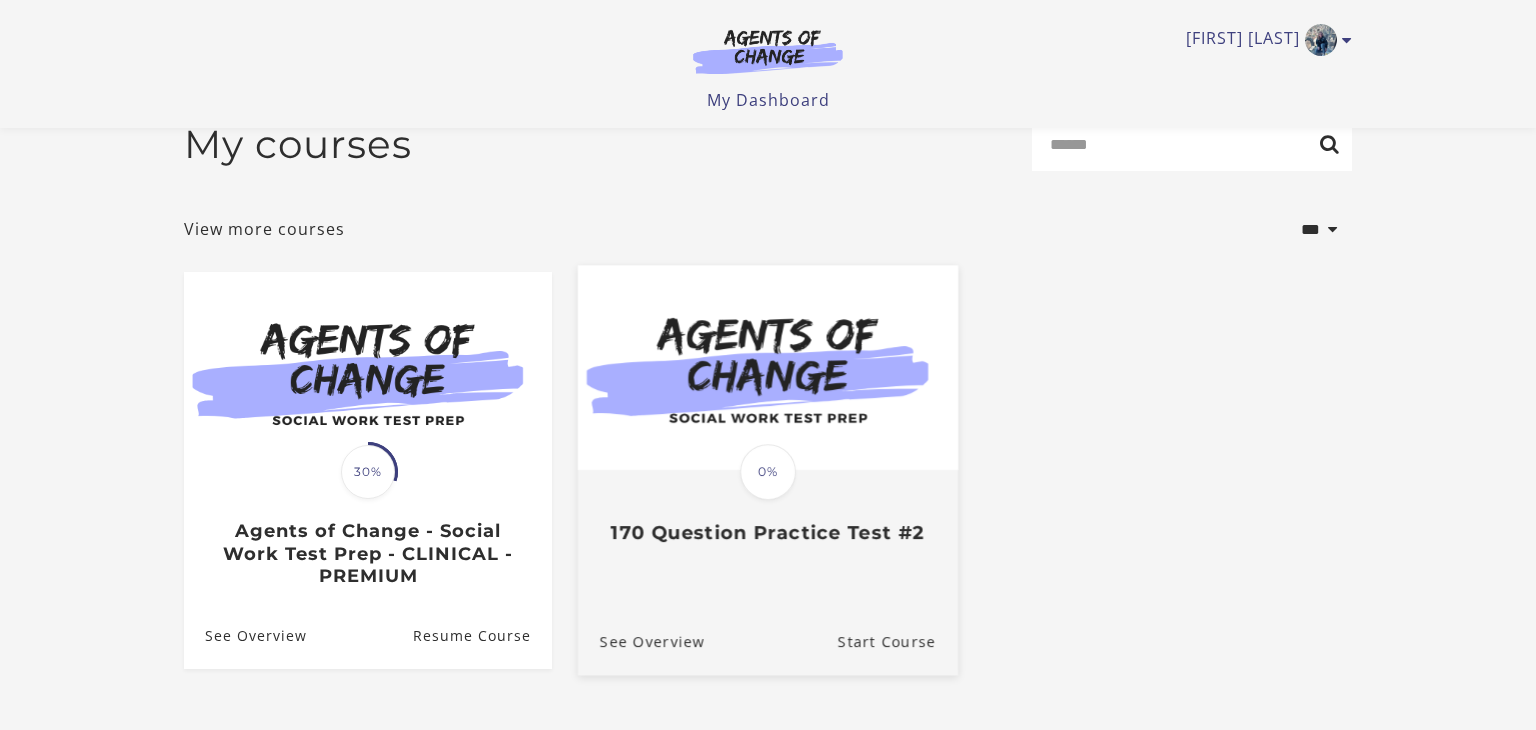 click on "Translation missing: en.liquid.partials.dashboard_course_card.progress_description: 0%
0%
170 Question Practice Test #2" at bounding box center (768, 508) 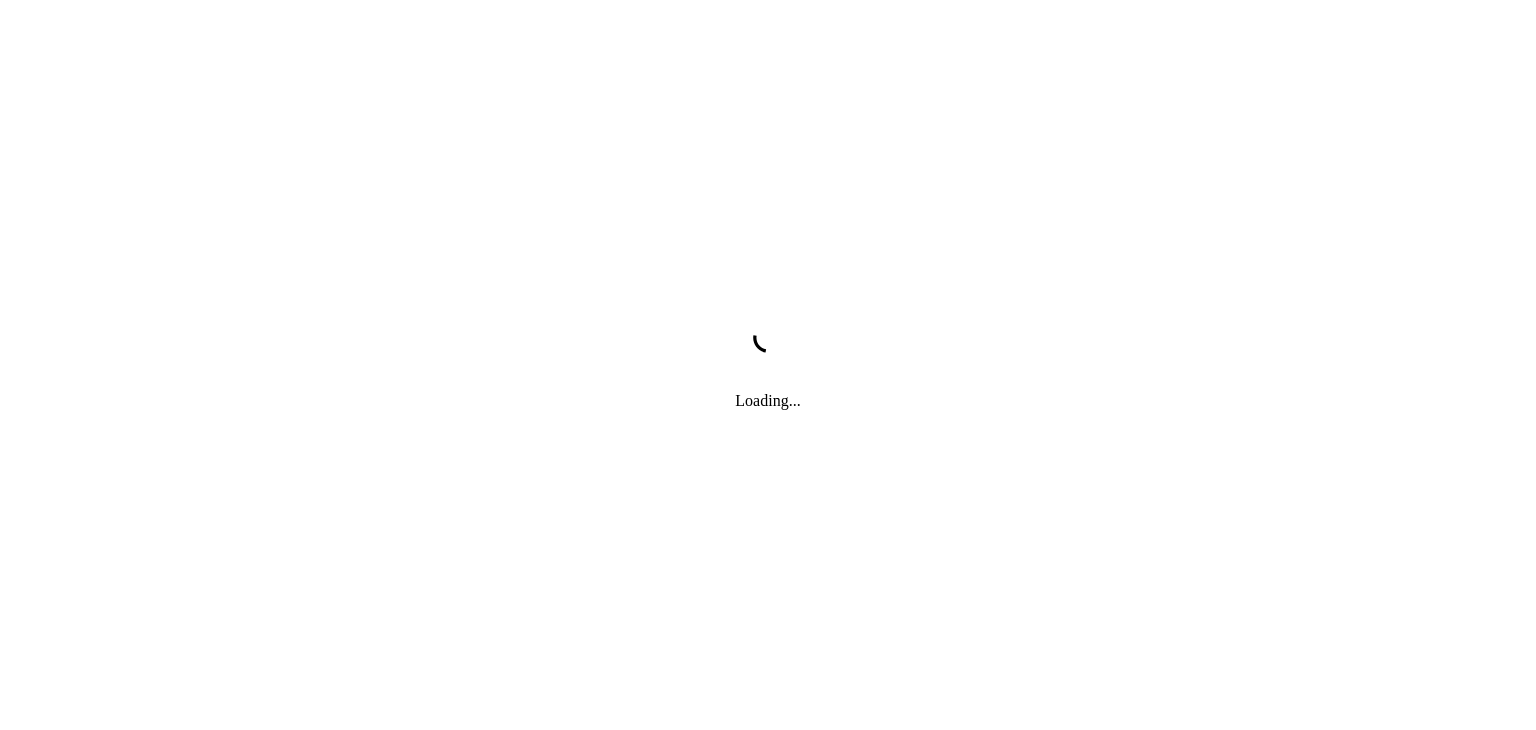 scroll, scrollTop: 0, scrollLeft: 0, axis: both 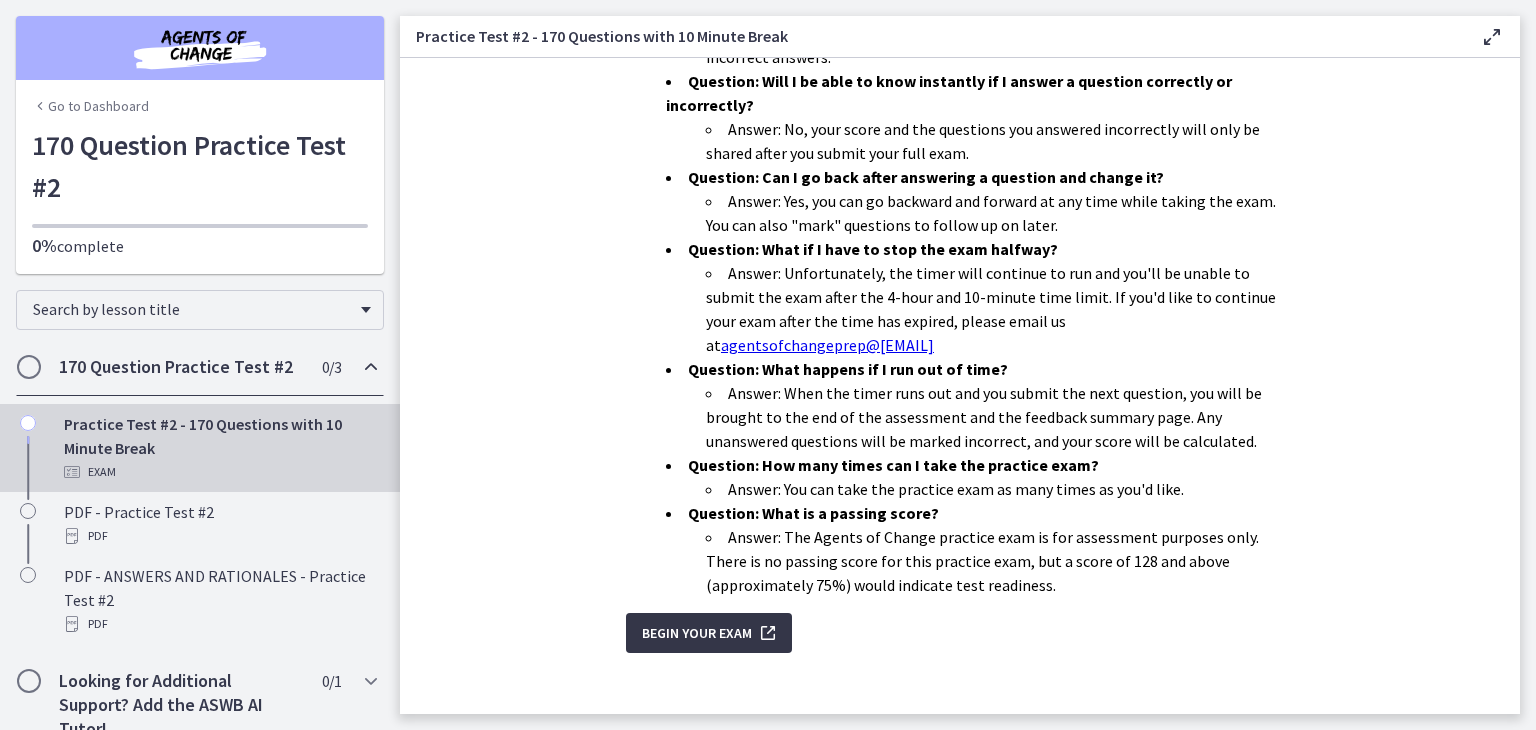 click on "Begin Your Exam" at bounding box center [697, 633] 